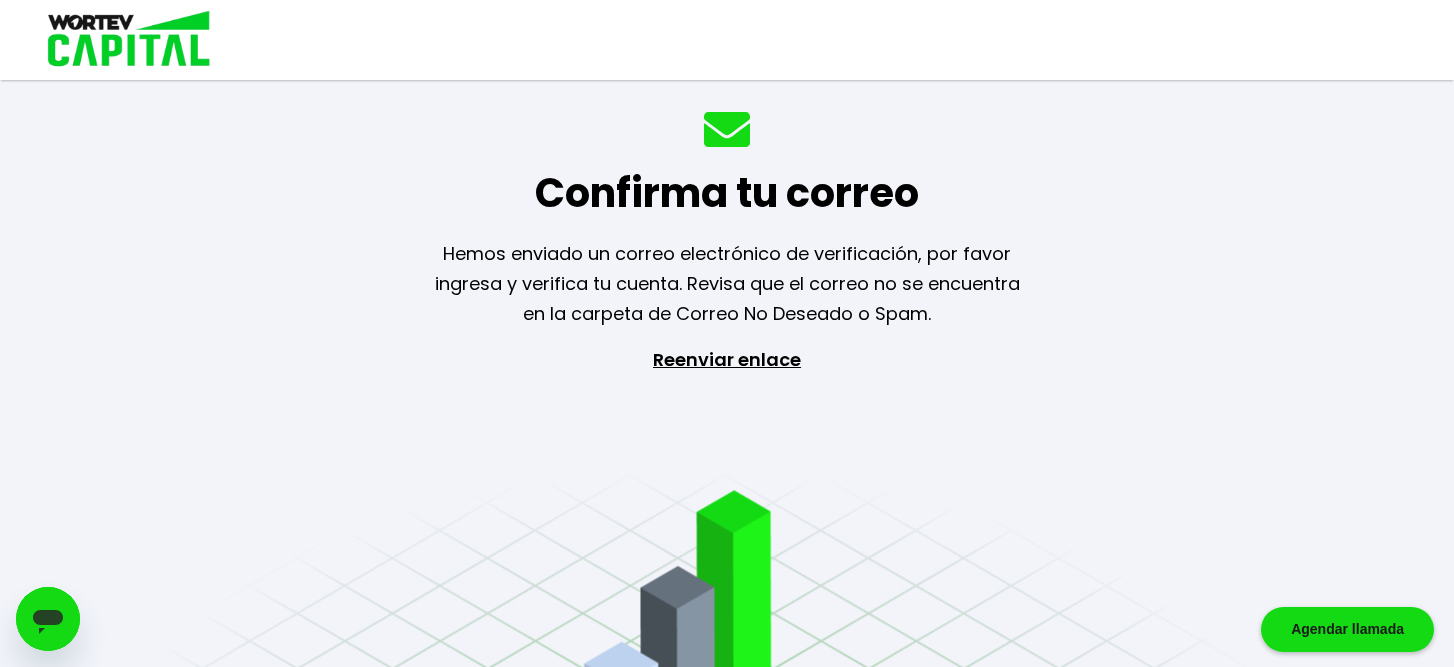 scroll, scrollTop: 0, scrollLeft: 0, axis: both 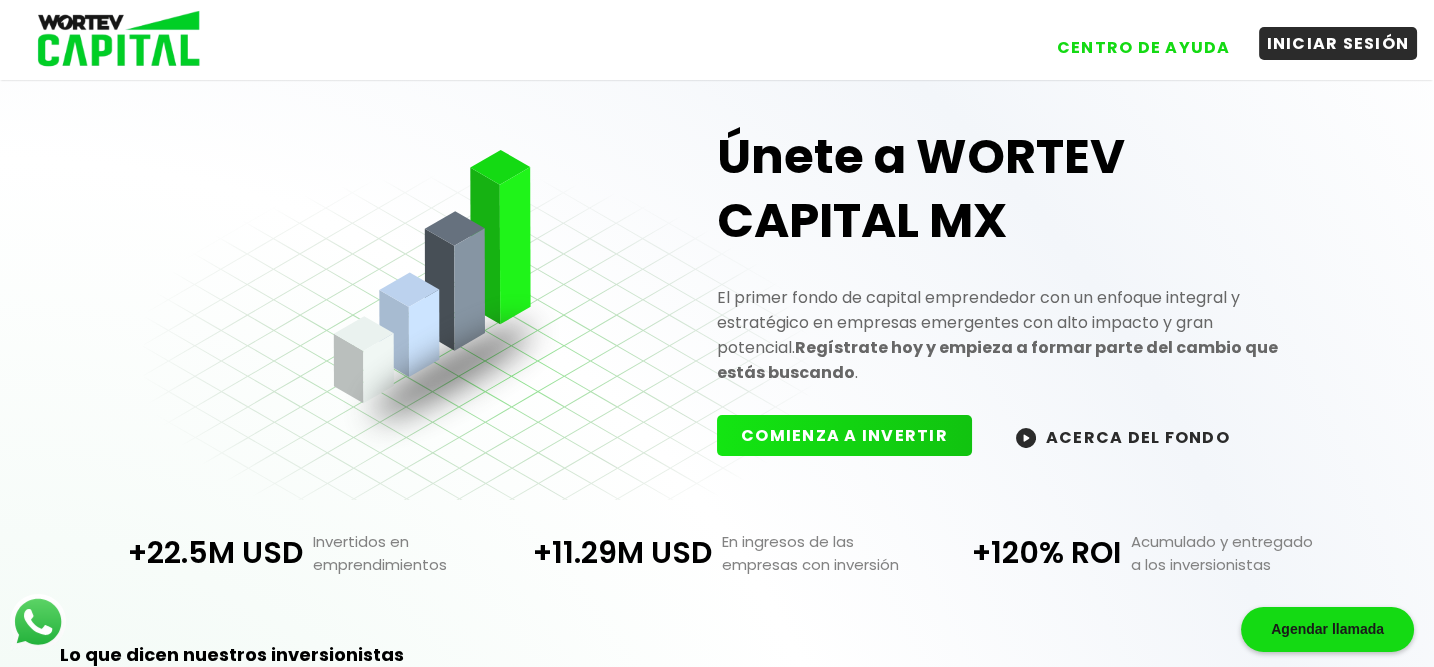 click on "INICIAR SESIÓN" at bounding box center [1338, 43] 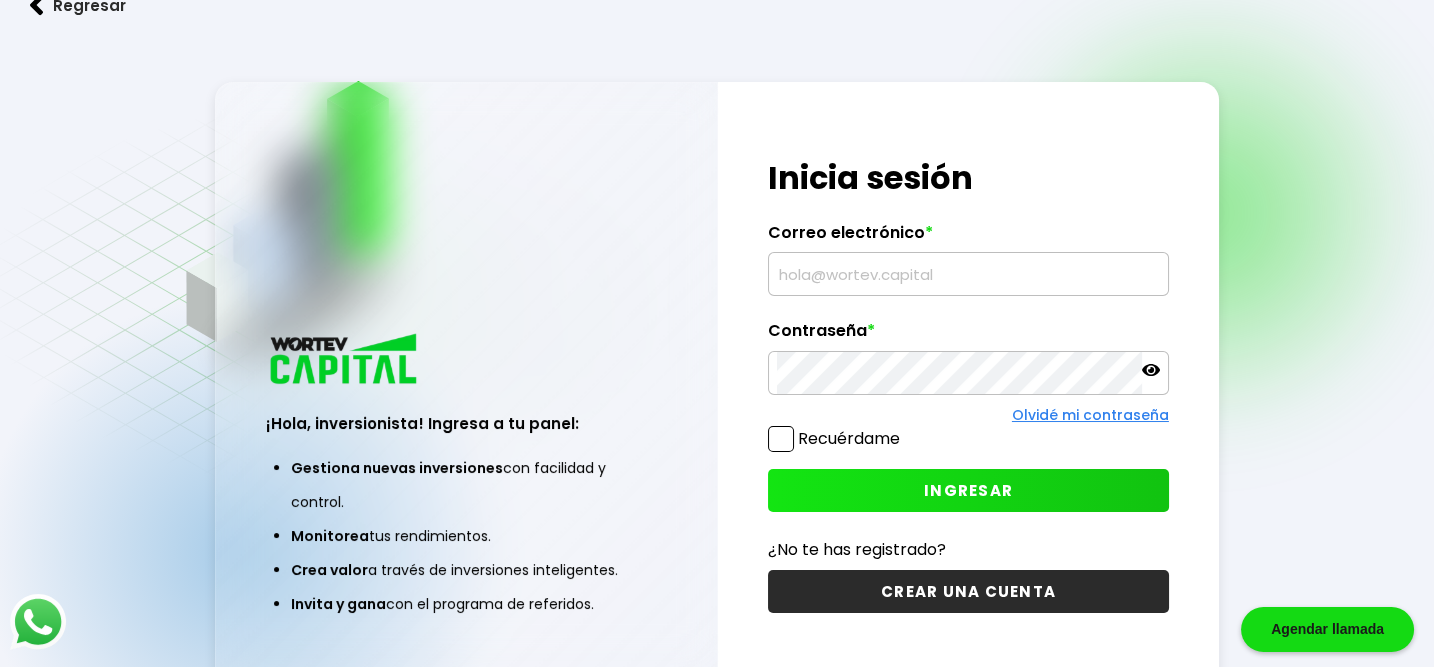 type on "[EMAIL]" 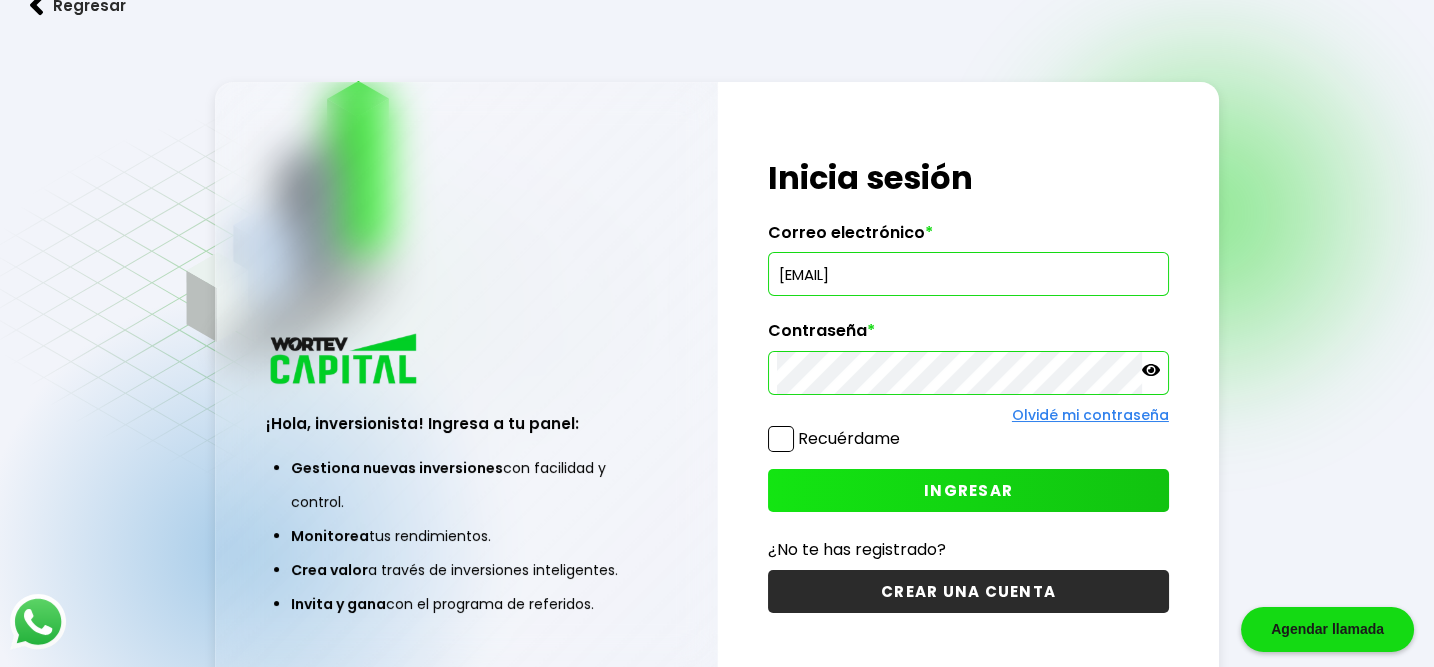click 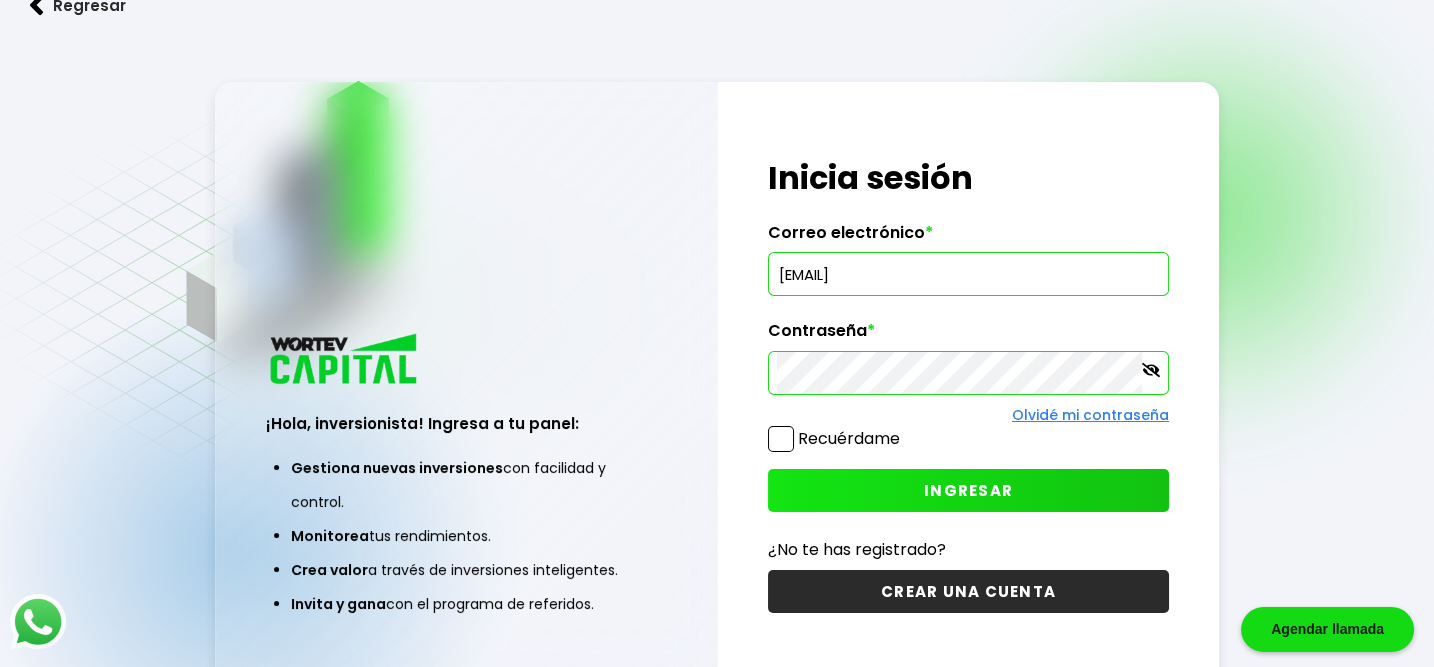 click on "INGRESAR" at bounding box center [968, 490] 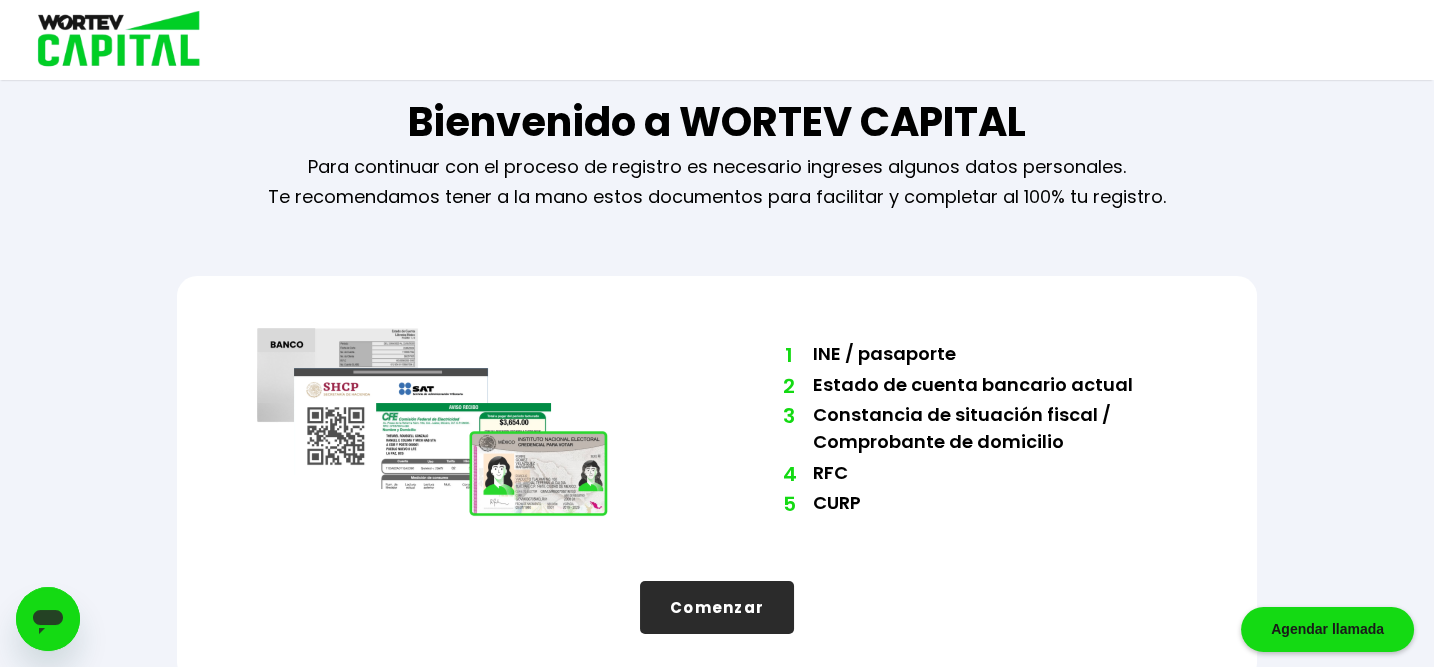 scroll, scrollTop: 43, scrollLeft: 0, axis: vertical 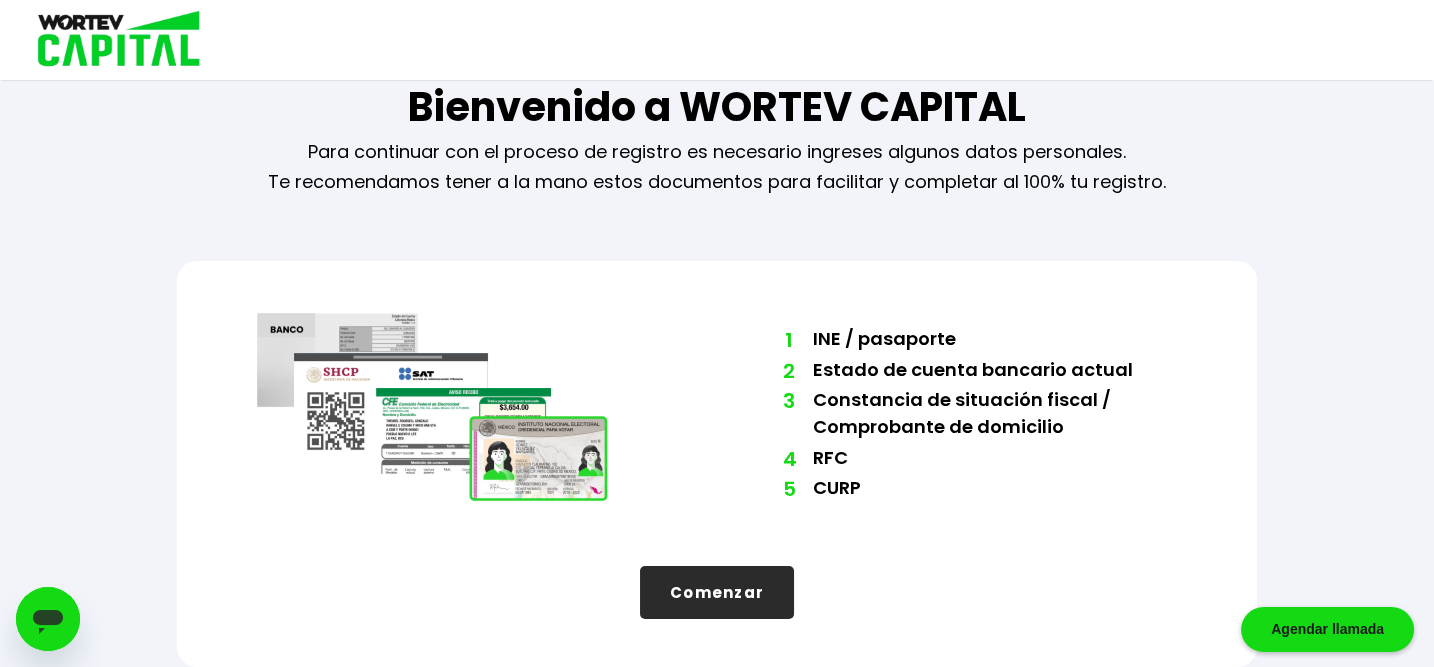 click on "Comenzar" at bounding box center [717, 592] 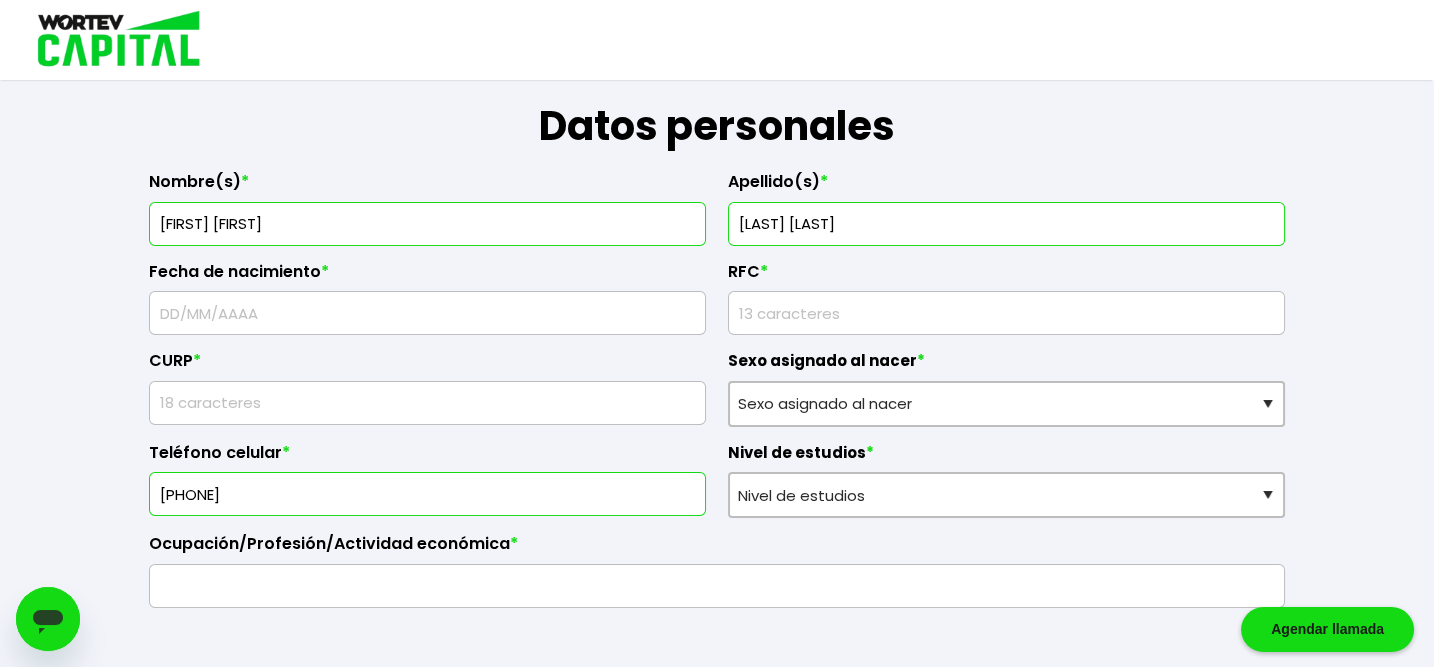 scroll, scrollTop: 310, scrollLeft: 0, axis: vertical 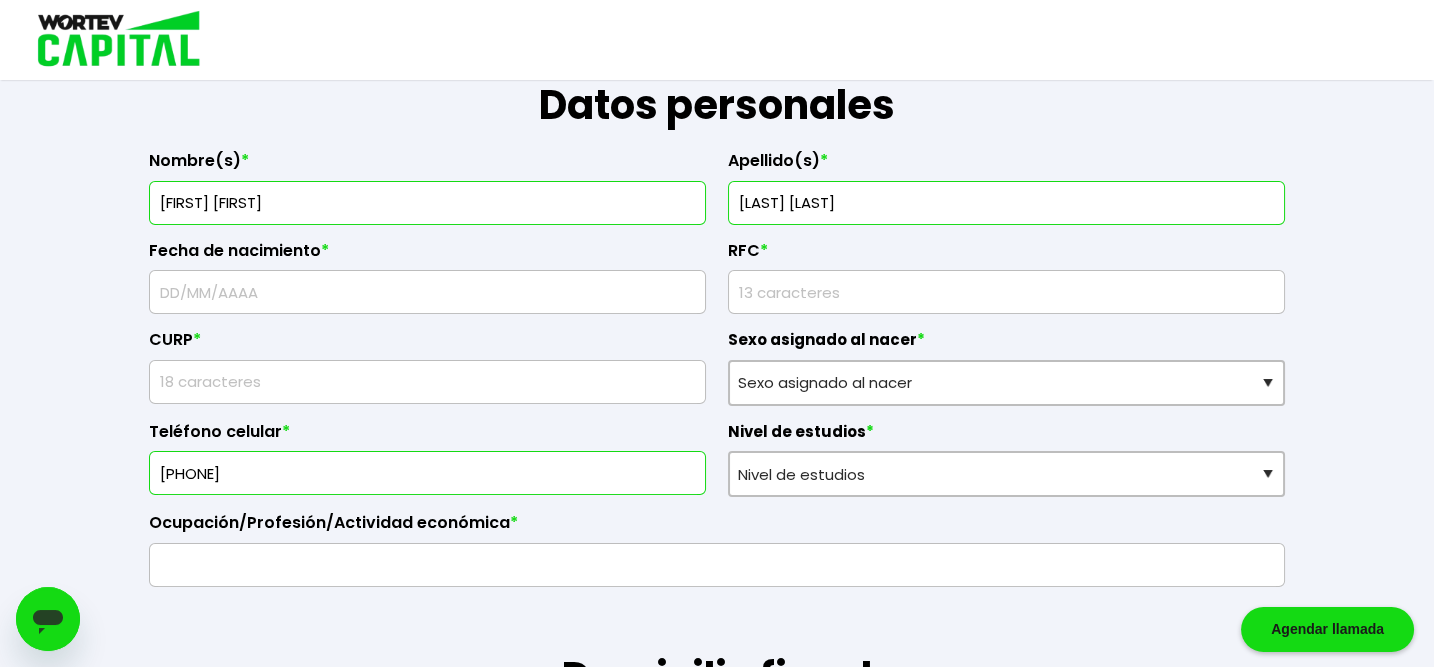drag, startPoint x: 178, startPoint y: 288, endPoint x: 172, endPoint y: 302, distance: 15.231546 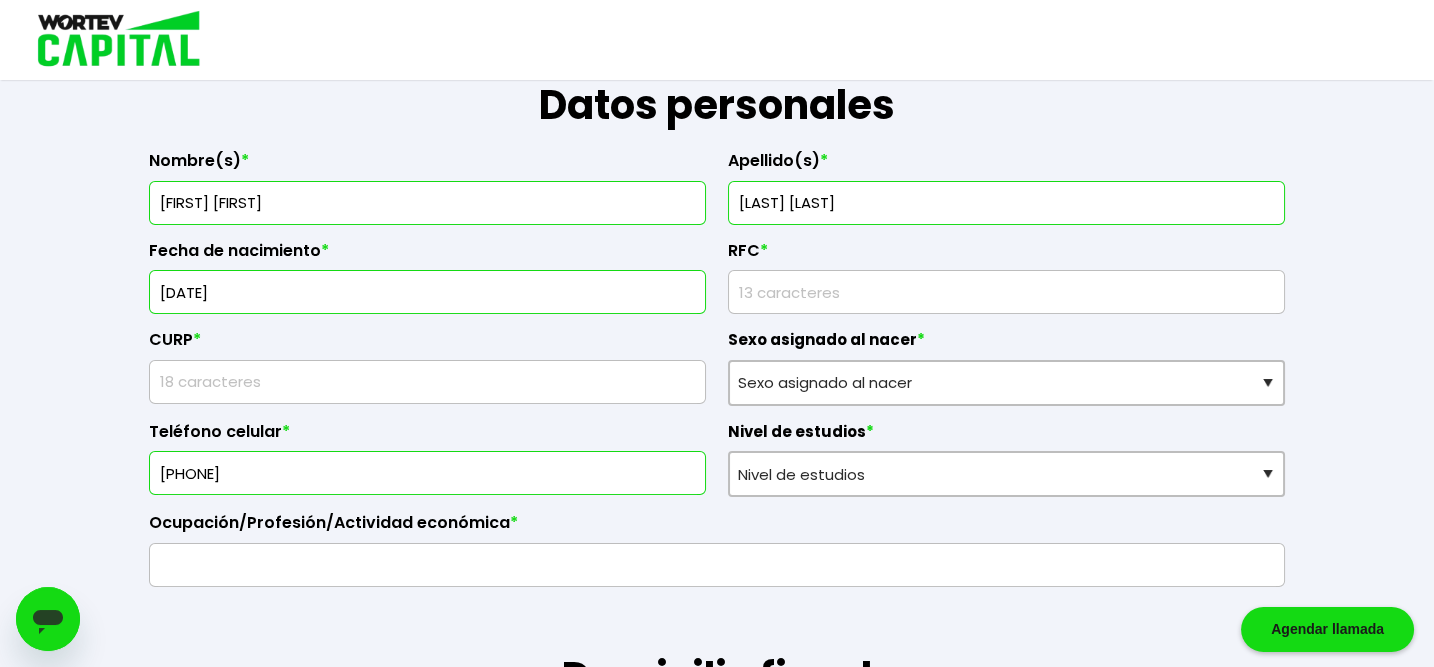 type on "[DATE]" 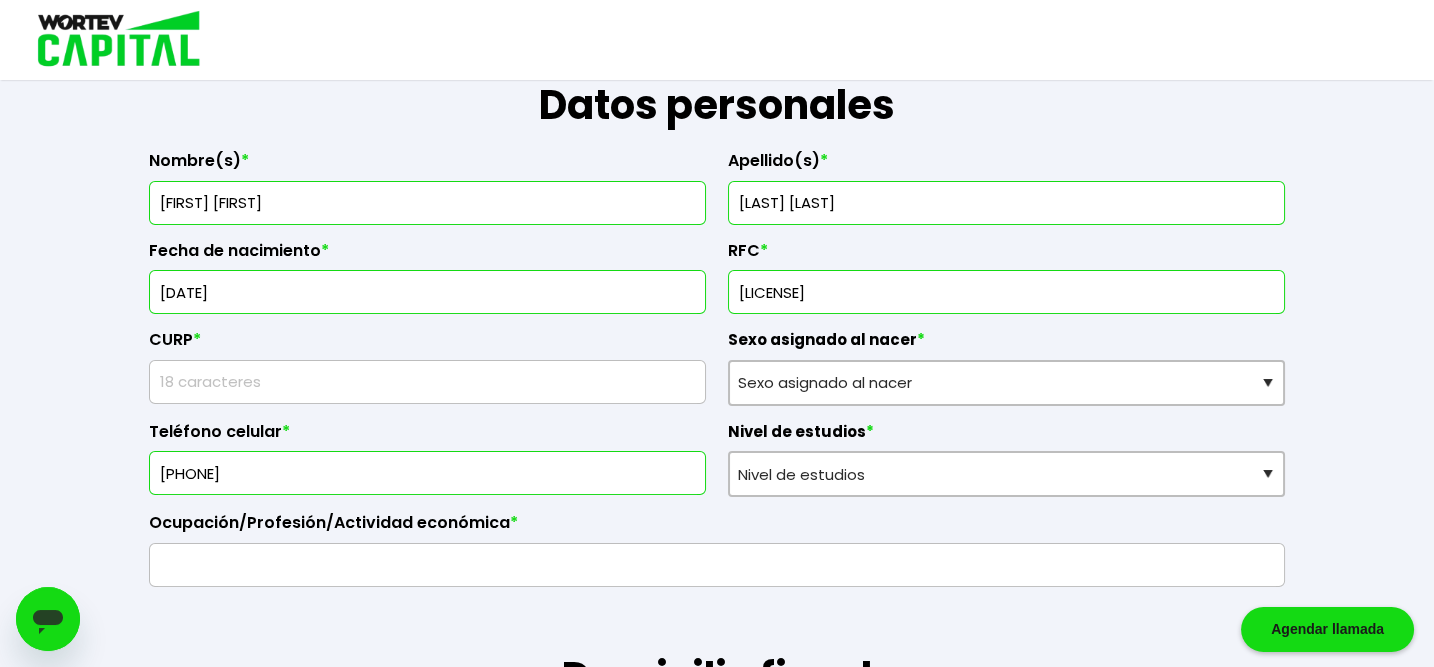 type on "[LICENSE]" 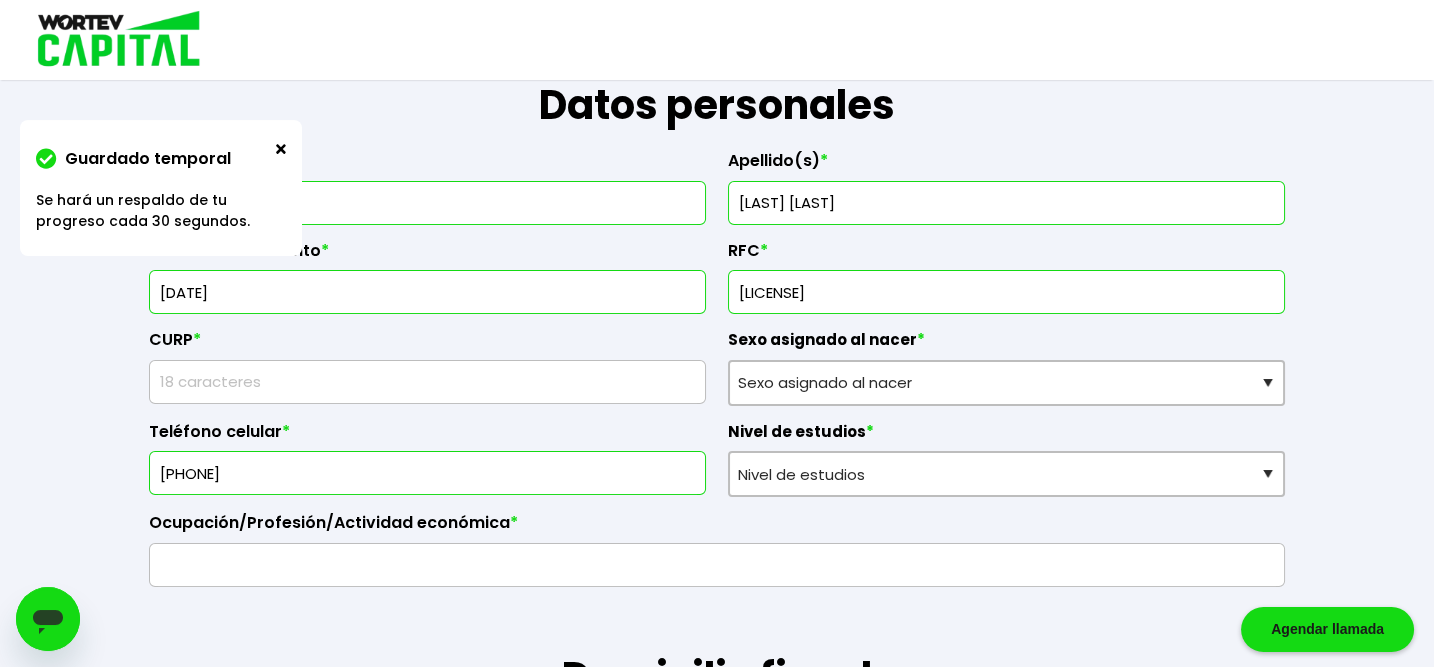 click at bounding box center (281, 149) 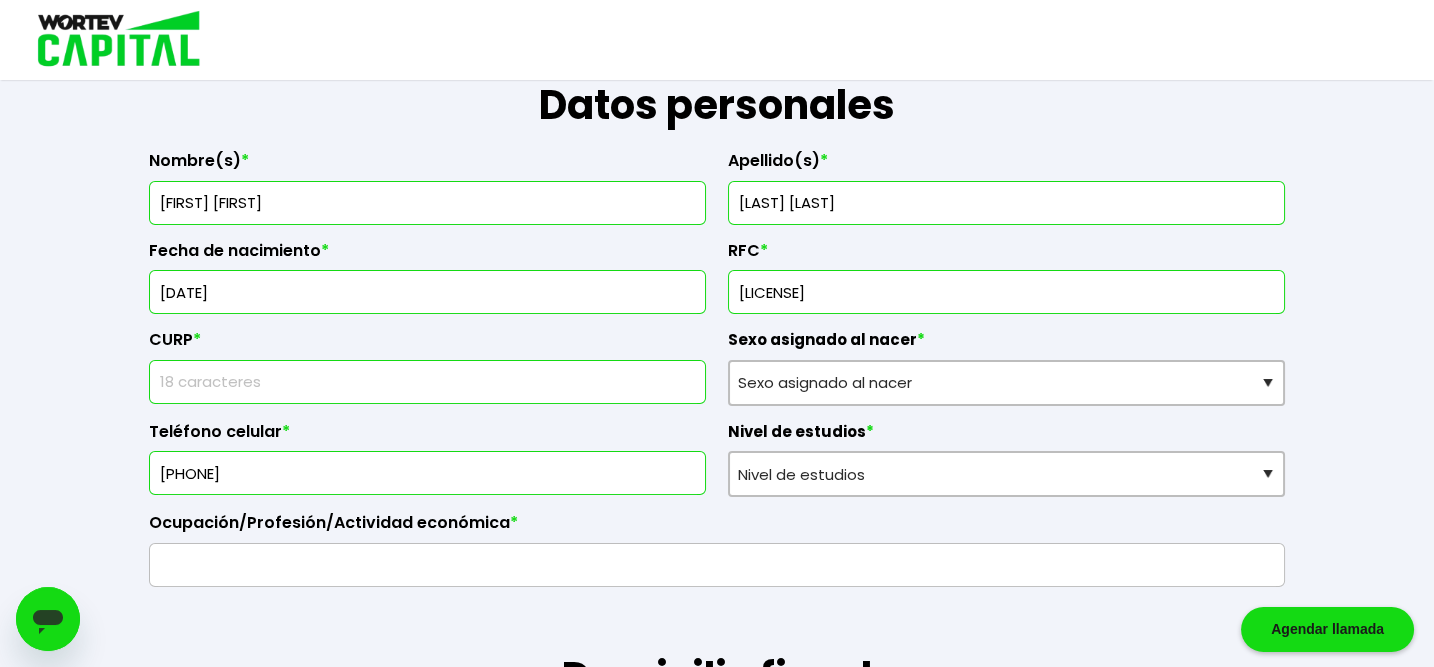 click at bounding box center (427, 382) 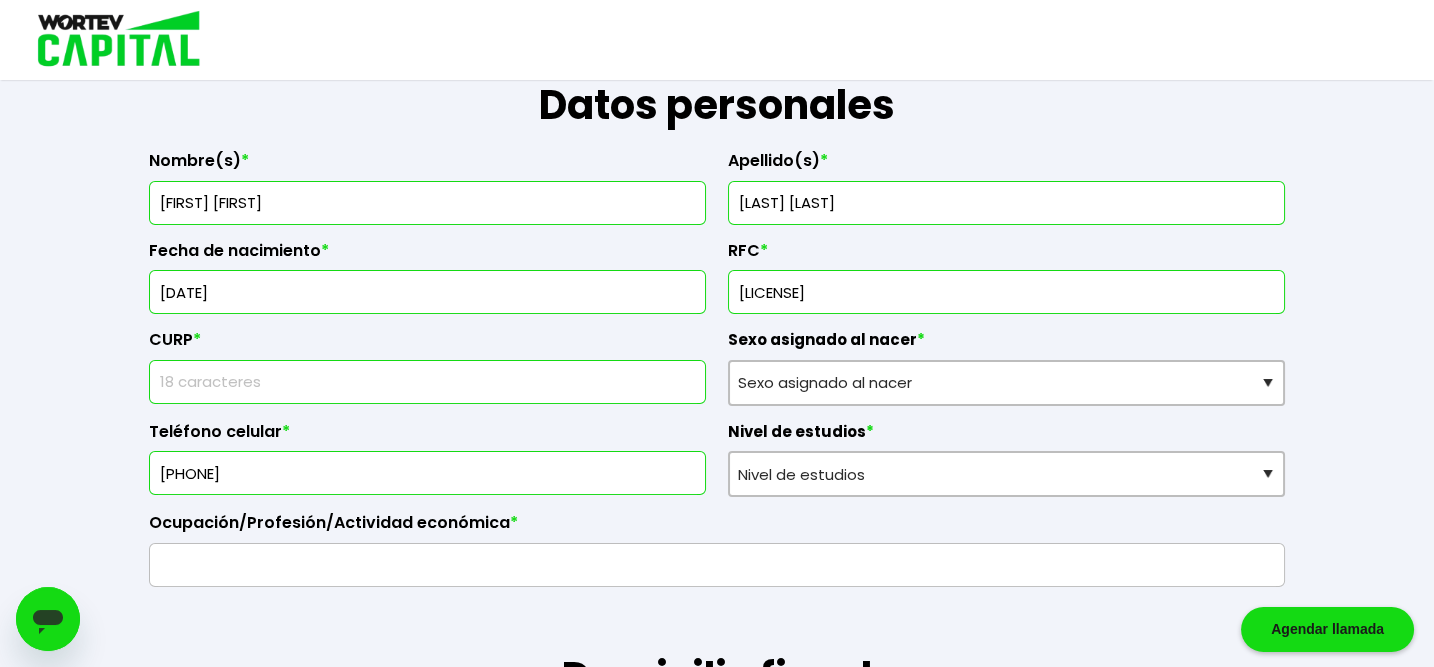 click at bounding box center [427, 382] 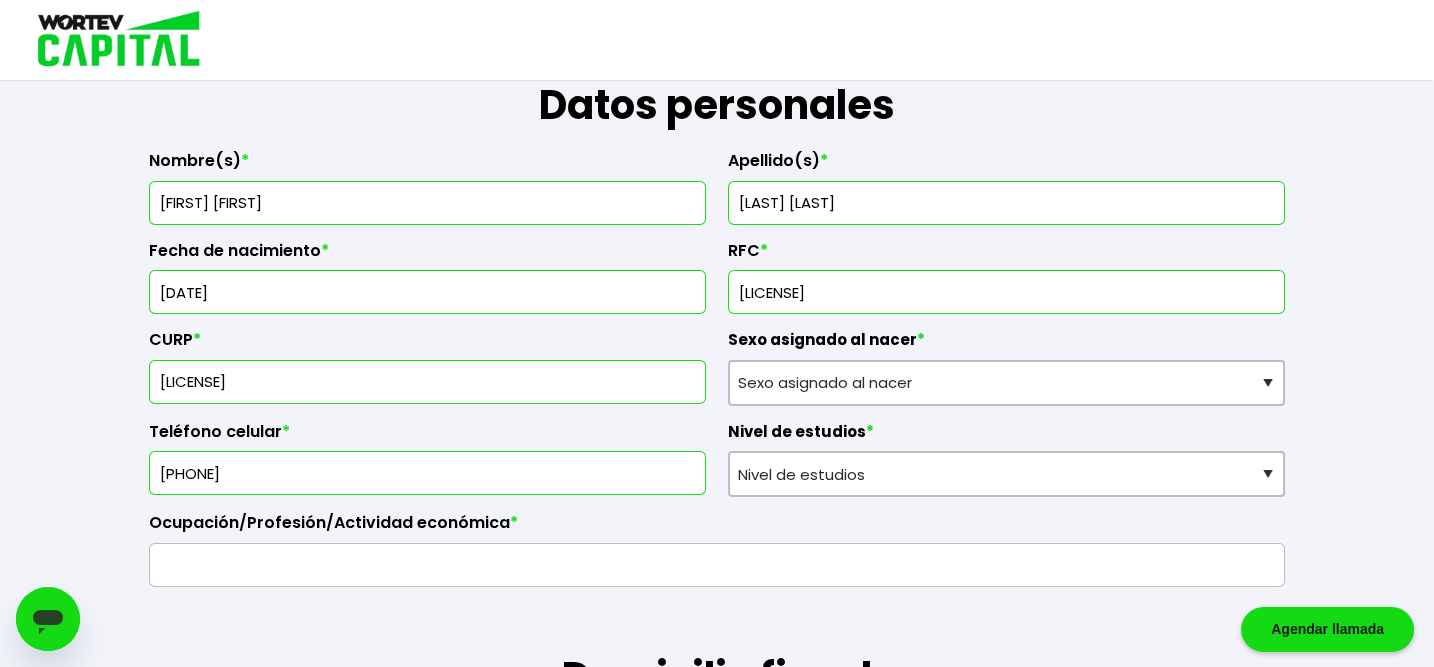 type on "[LICENSE]" 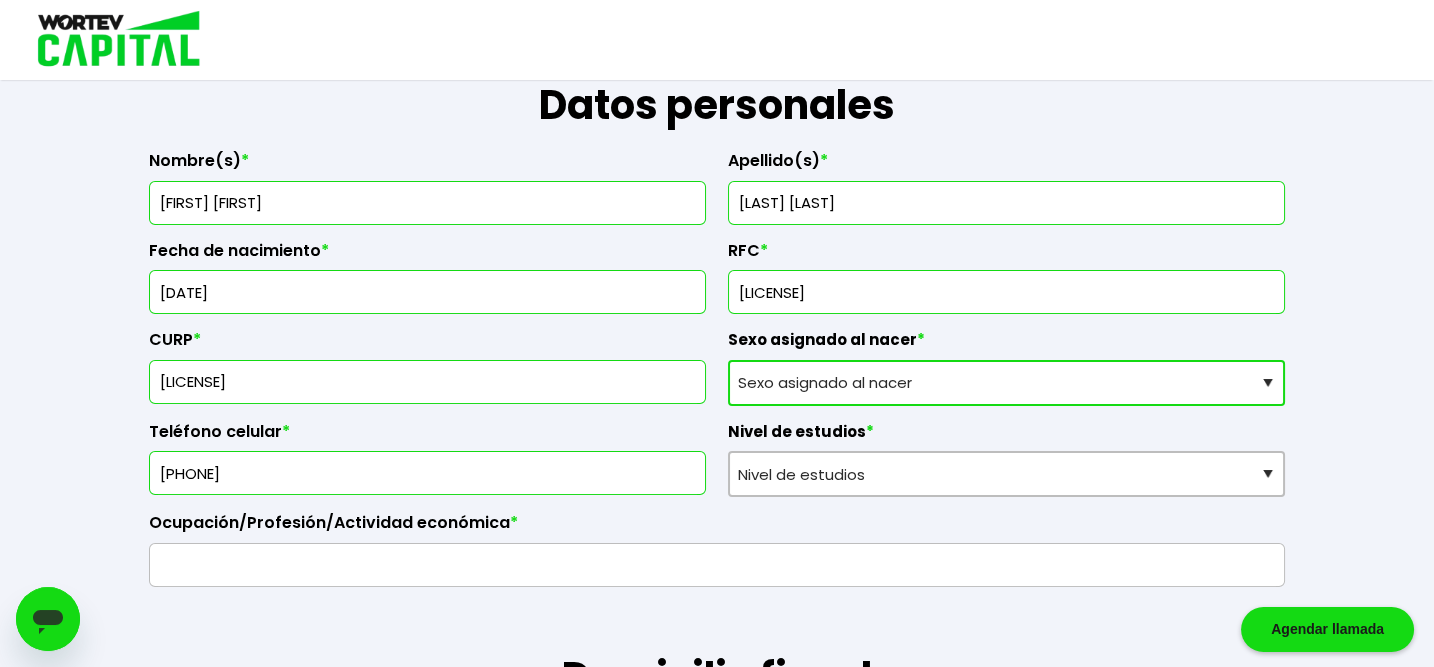 click on "Sexo asignado al nacer Hombre Mujer Prefiero no contestar" at bounding box center [1006, 383] 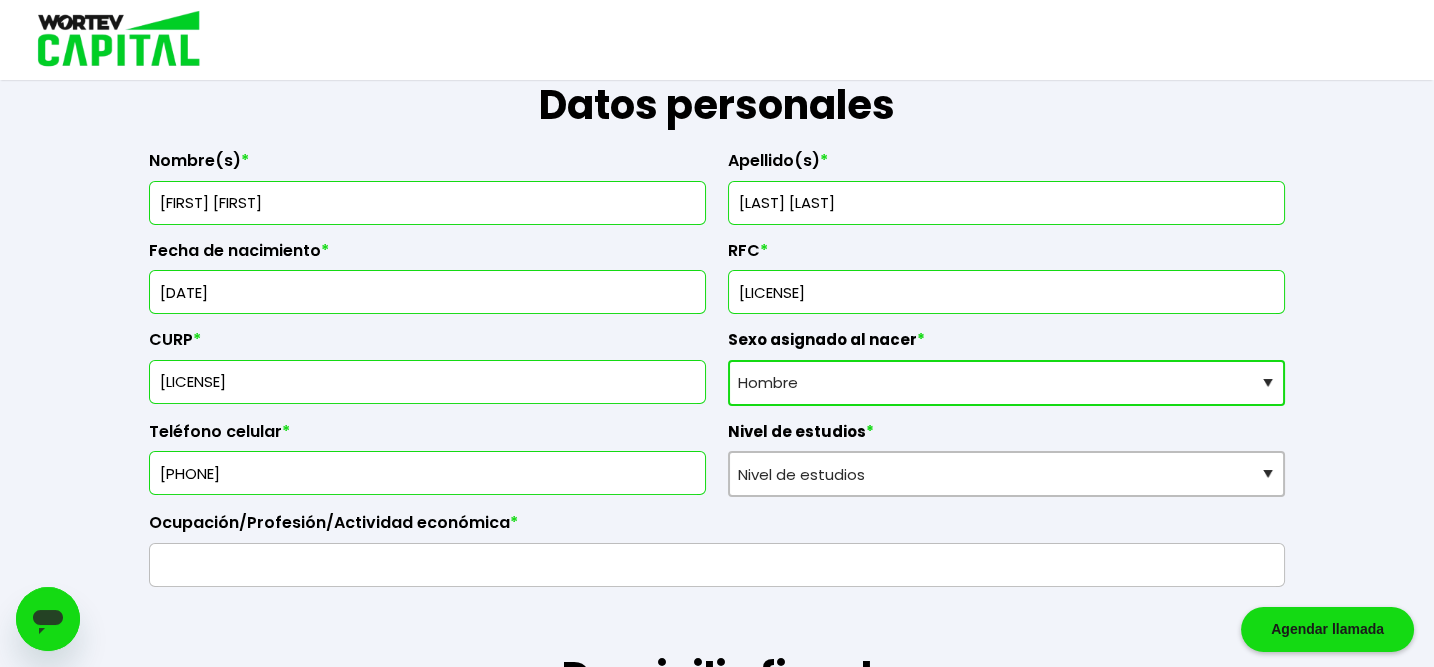 click on "Sexo asignado al nacer Hombre Mujer Prefiero no contestar" at bounding box center [1006, 383] 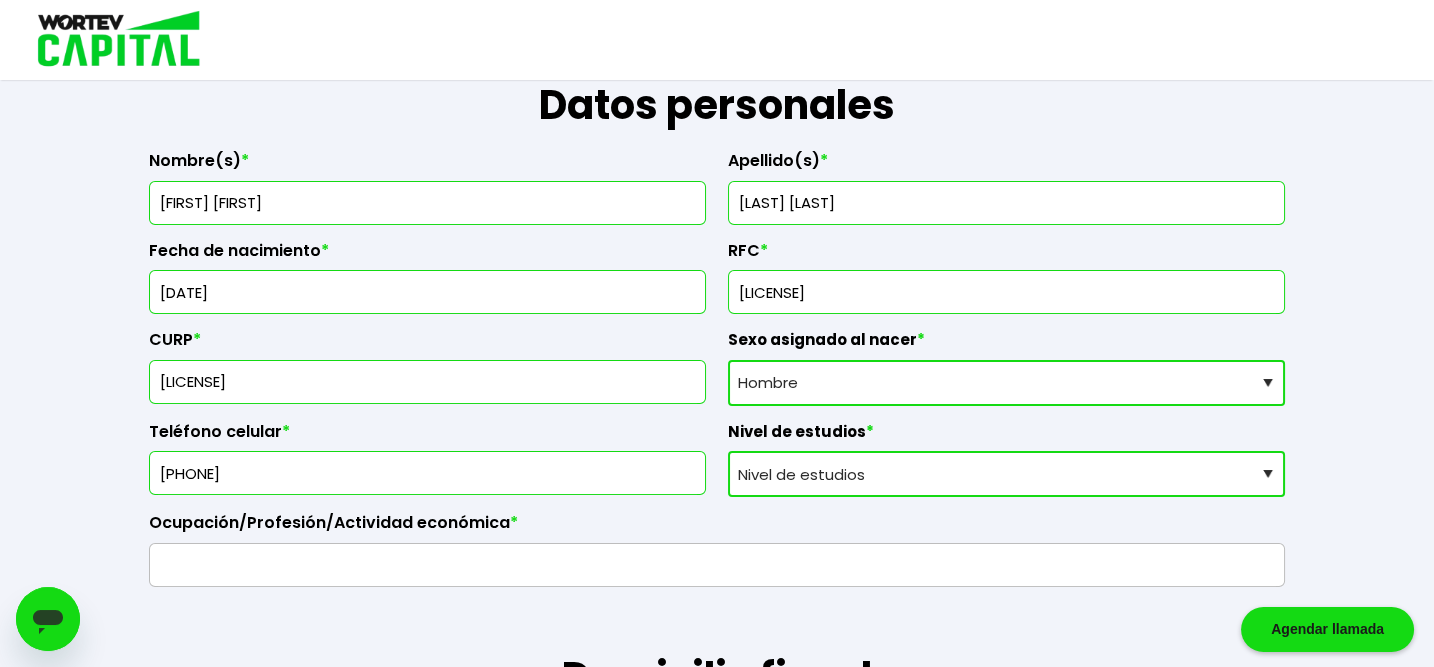 click on "Nivel de estudios Primaria Secundaria Bachillerato Licenciatura Posgrado" at bounding box center (1006, 474) 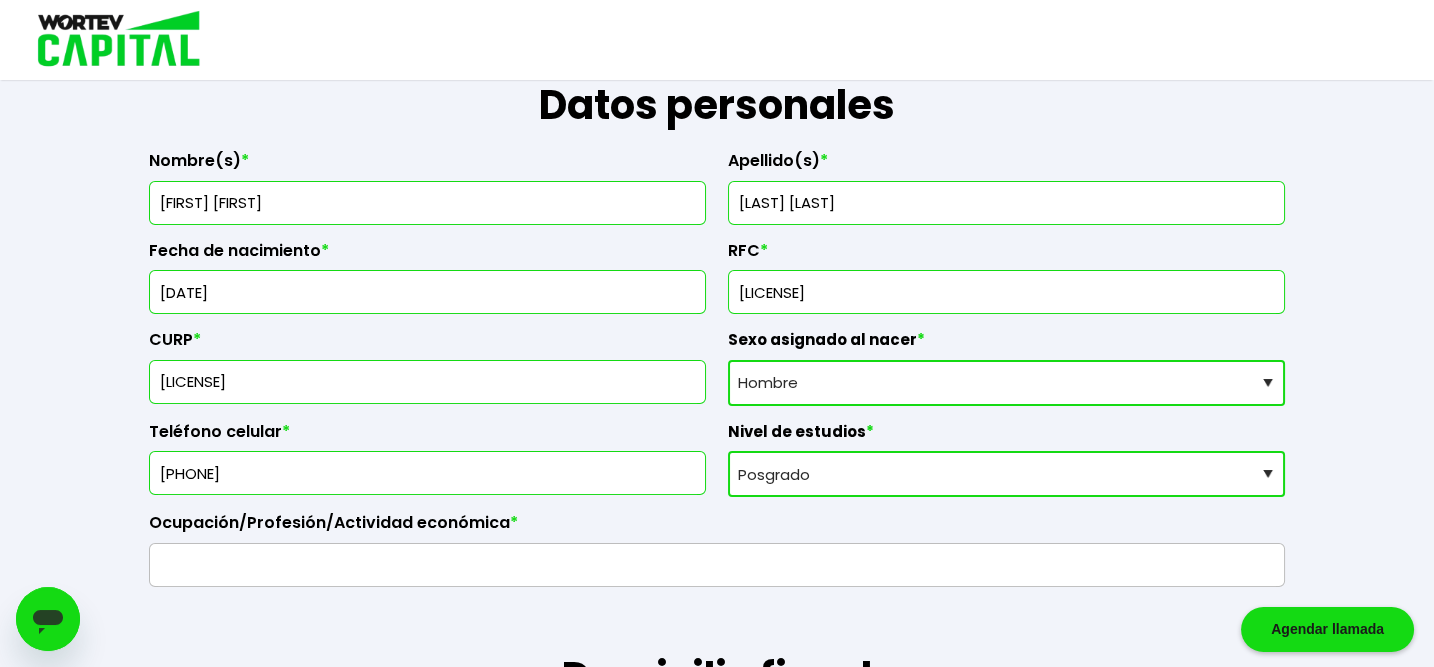 click on "Nivel de estudios Primaria Secundaria Bachillerato Licenciatura Posgrado" at bounding box center (1006, 474) 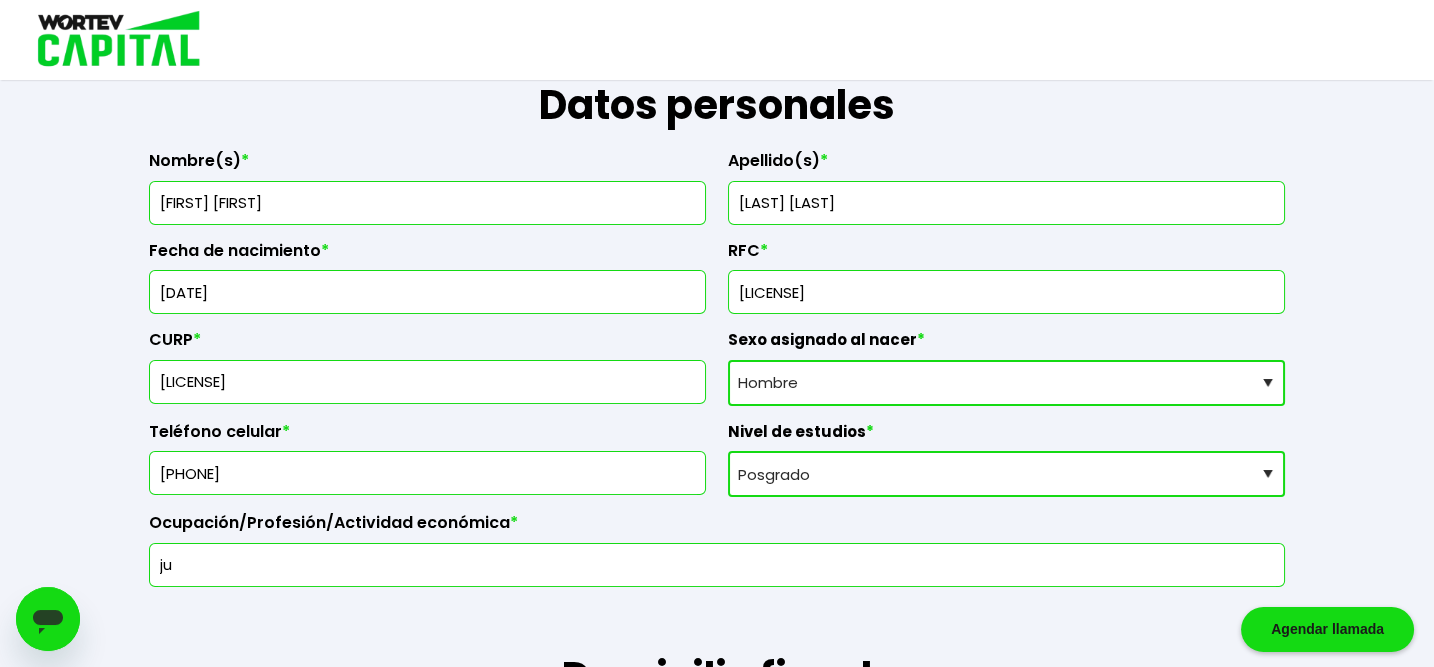 type on "j" 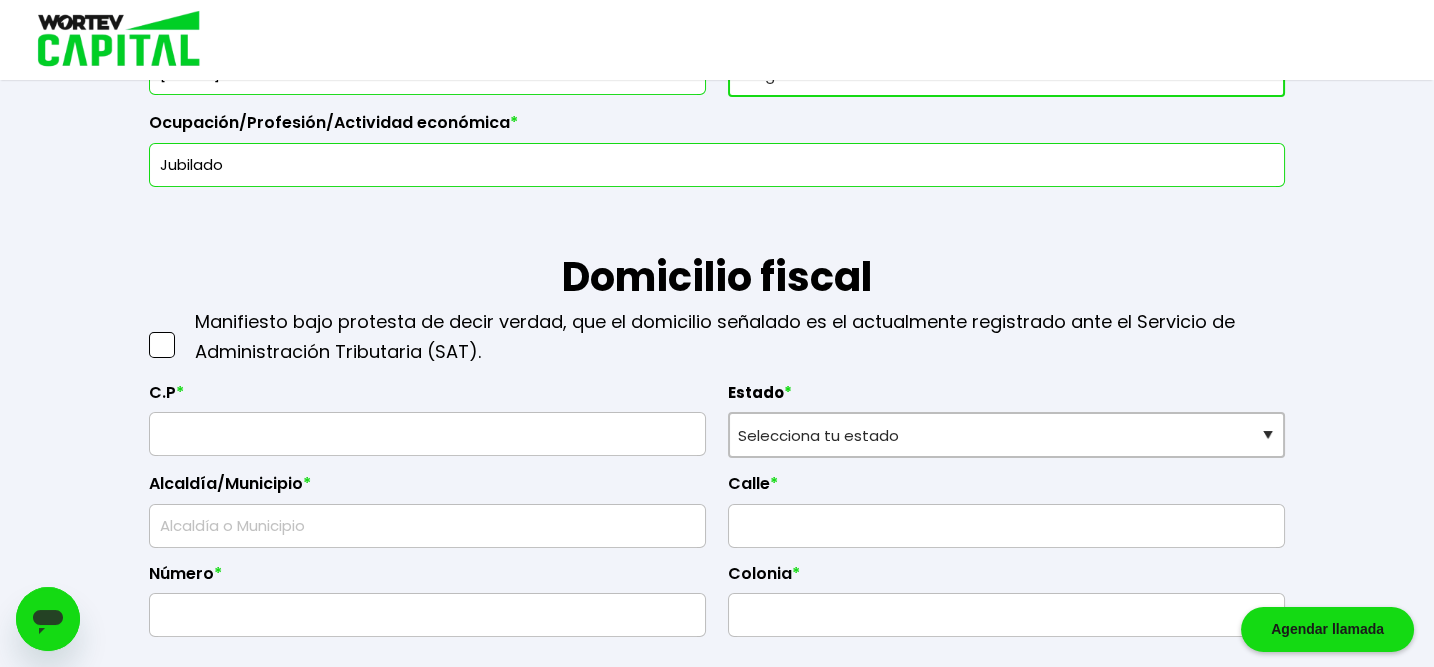 scroll, scrollTop: 843, scrollLeft: 0, axis: vertical 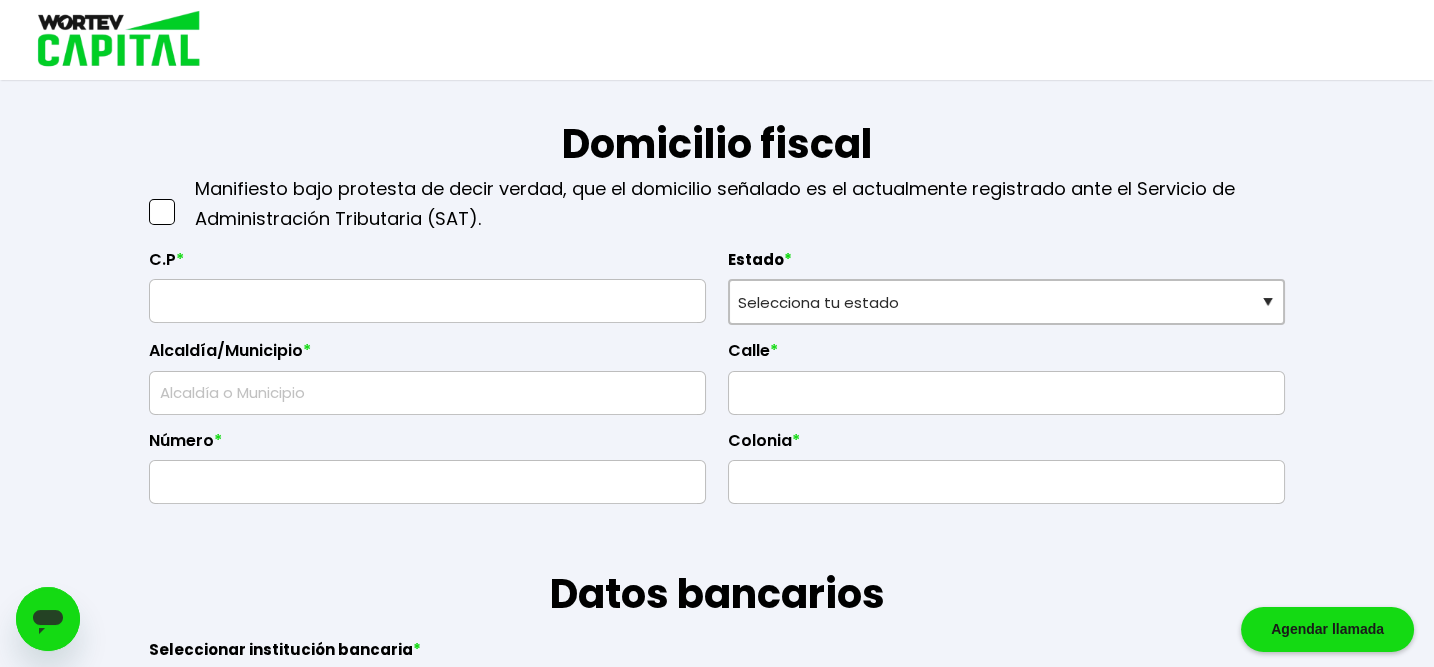 type on "Jubilado" 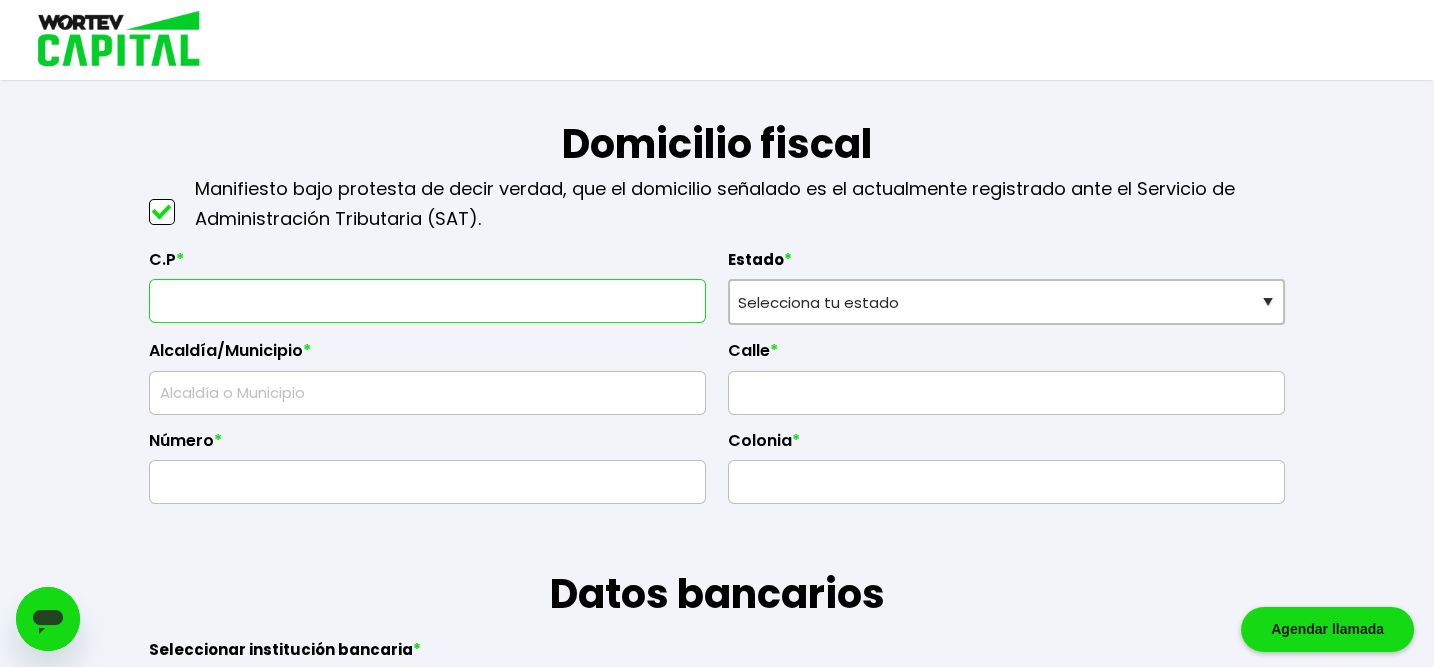 click at bounding box center [427, 301] 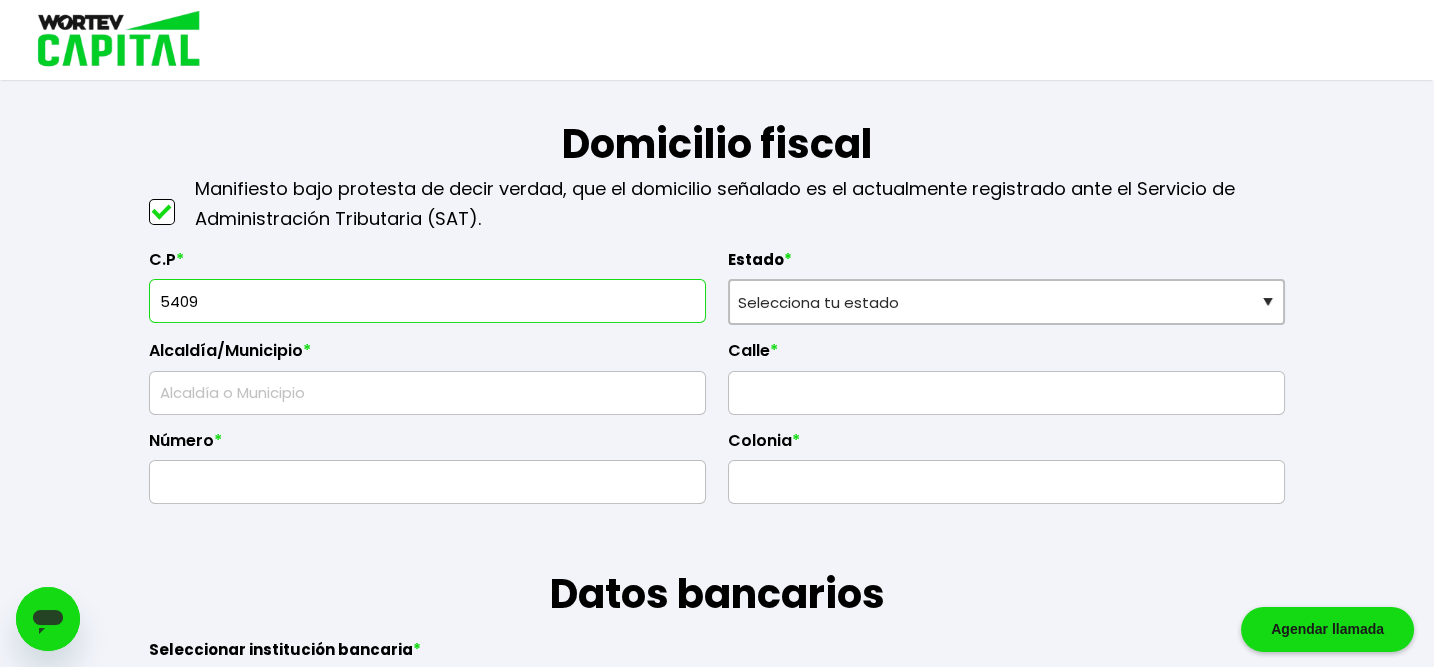 type on "[PHONE]" 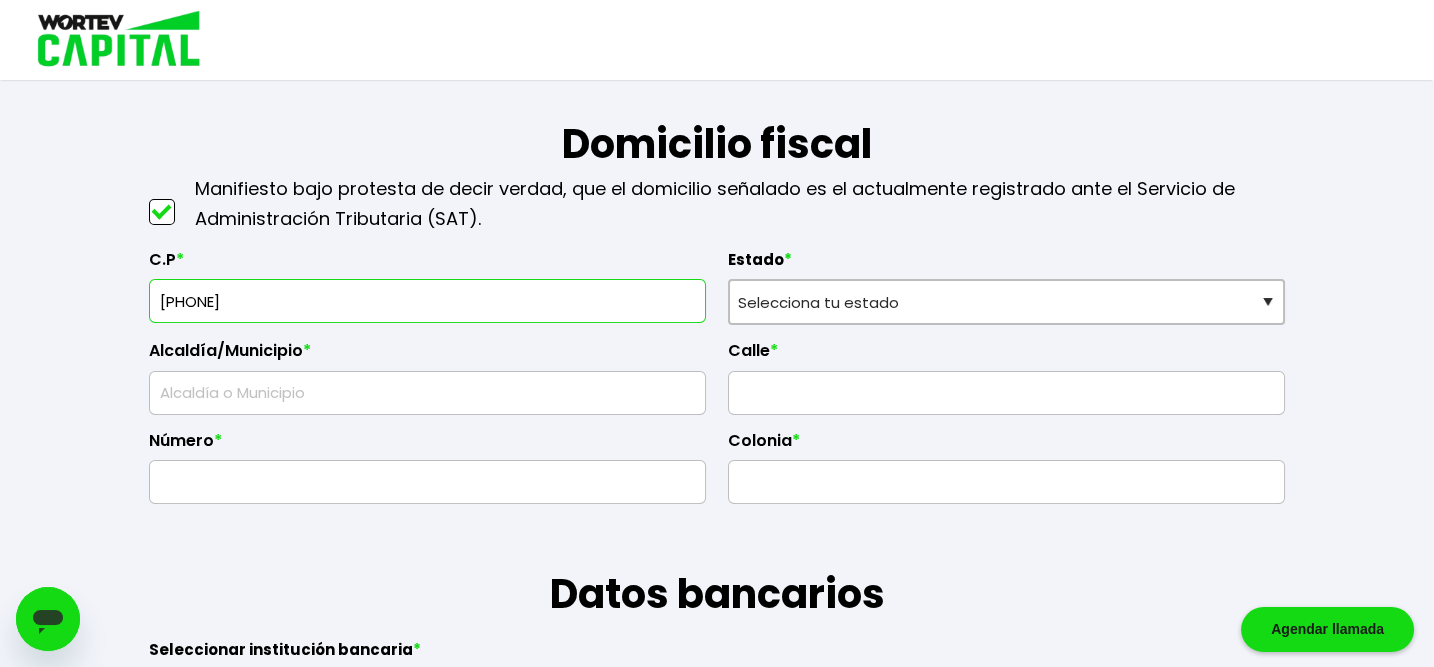 type on "[CITY]" 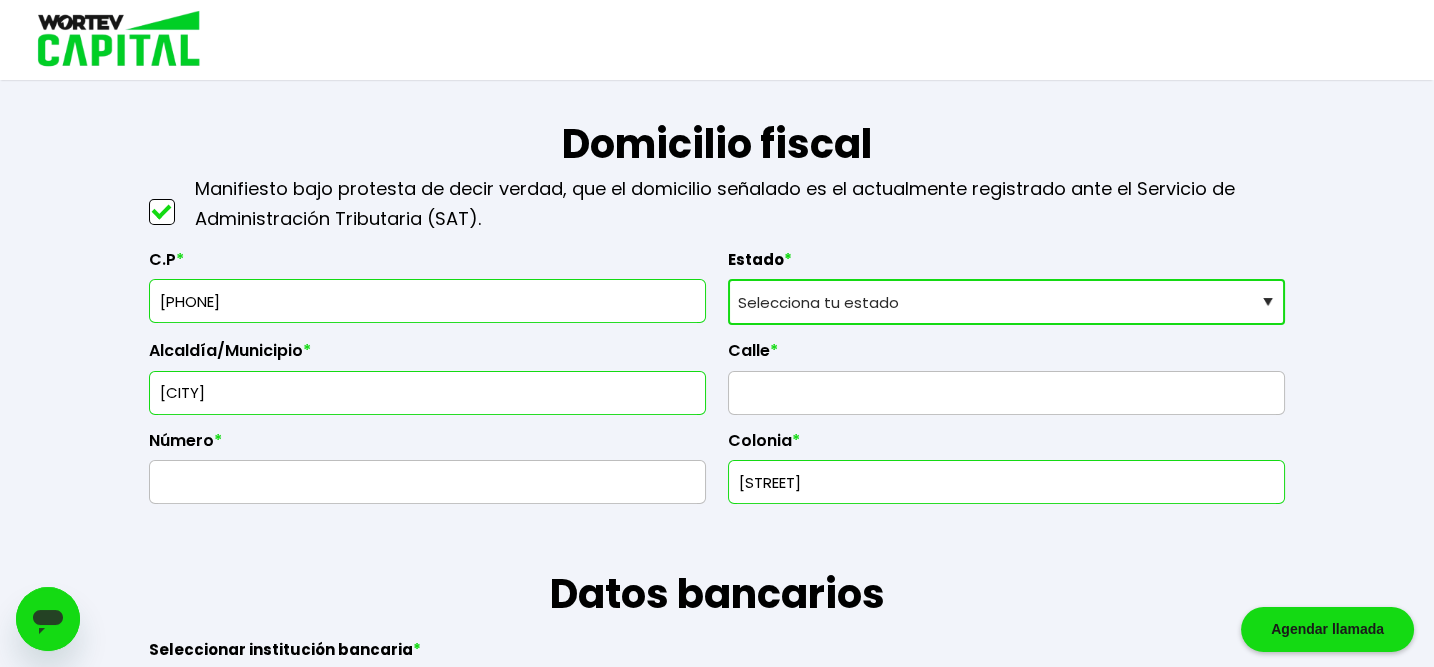 type on "[PHONE]" 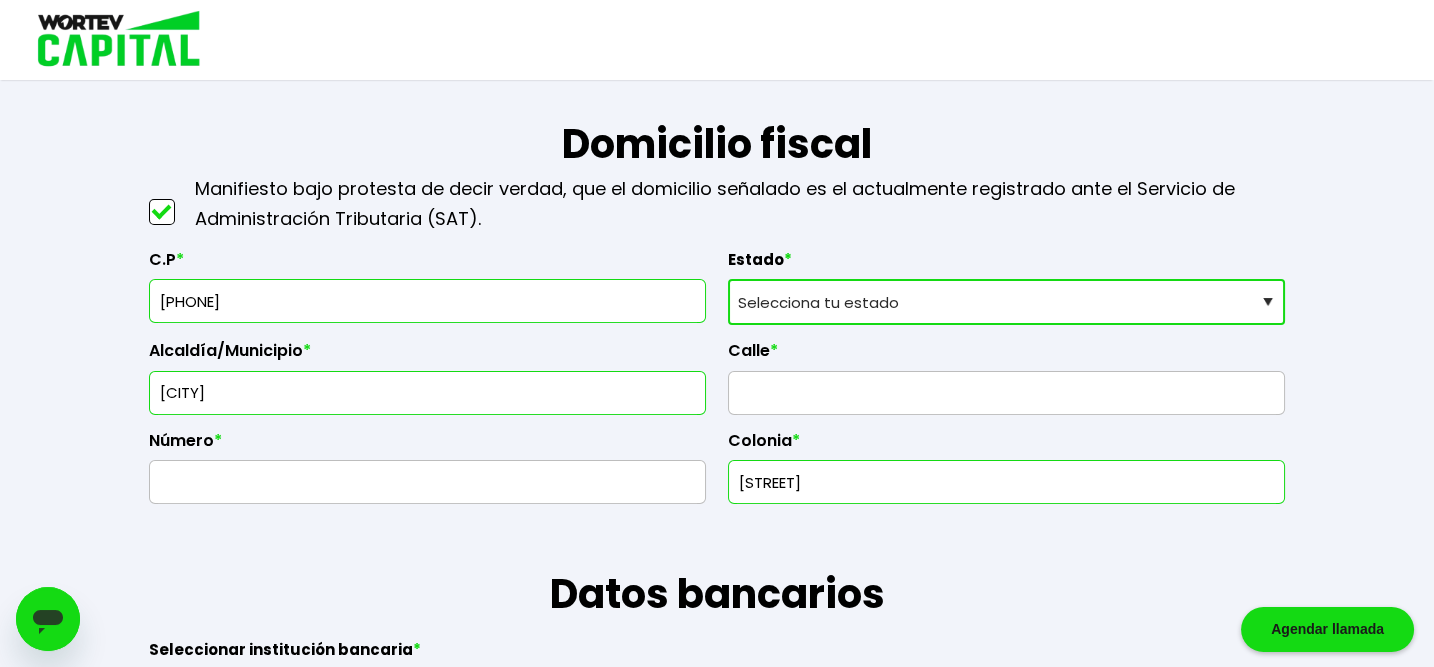 click on "Selecciona tu estado Aguascalientes Baja California Baja California Sur Campeche Chiapas Ciudad de México Chihuahua Coahuila Colima Durango Estado de México Guanajuato Guerrero Hidalgo Jalisco Michoacán Morelos Nayarit Nuevo León Oaxaca Puebla Querétaro Quintana Roo San Luis Potosí Sinaloa Sonora Tabasco Tamaulipas Tlaxcala Veracruz Yucatán Zacatecas" at bounding box center (1006, 302) 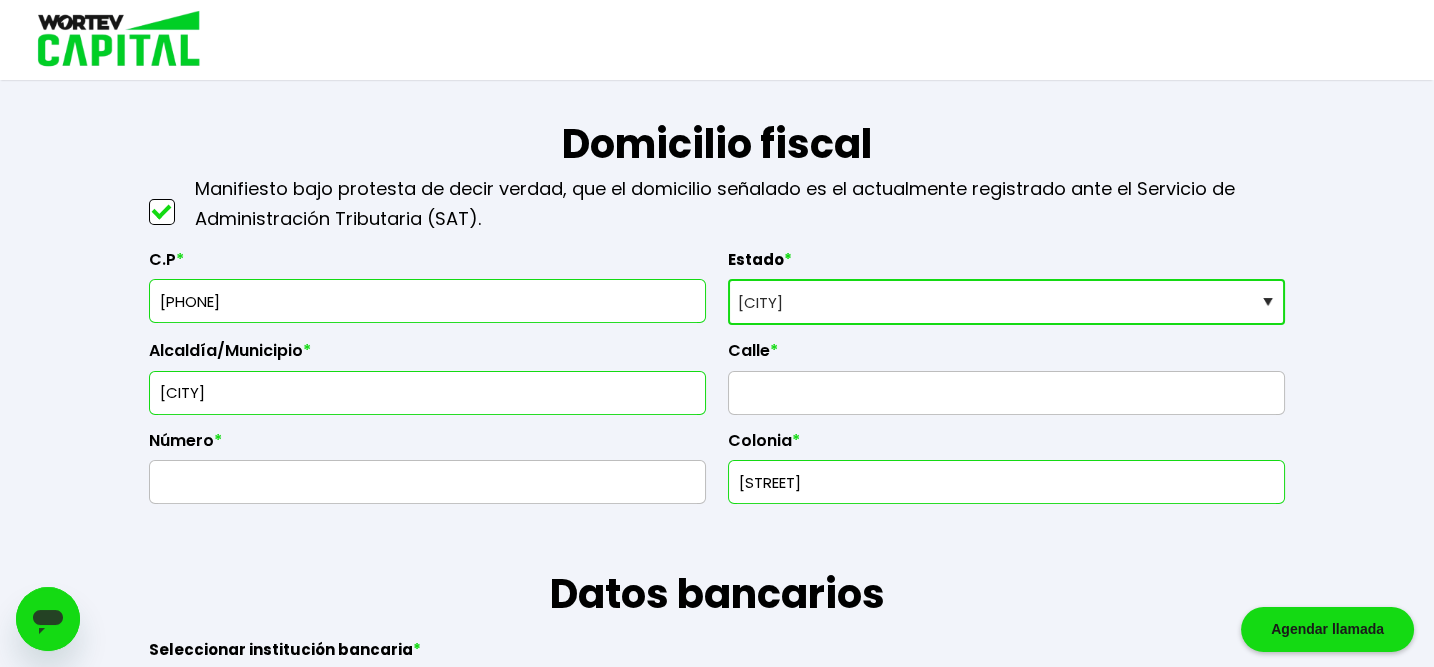 click on "Selecciona tu estado Aguascalientes Baja California Baja California Sur Campeche Chiapas Ciudad de México Chihuahua Coahuila Colima Durango Estado de México Guanajuato Guerrero Hidalgo Jalisco Michoacán Morelos Nayarit Nuevo León Oaxaca Puebla Querétaro Quintana Roo San Luis Potosí Sinaloa Sonora Tabasco Tamaulipas Tlaxcala Veracruz Yucatán Zacatecas" at bounding box center (1006, 302) 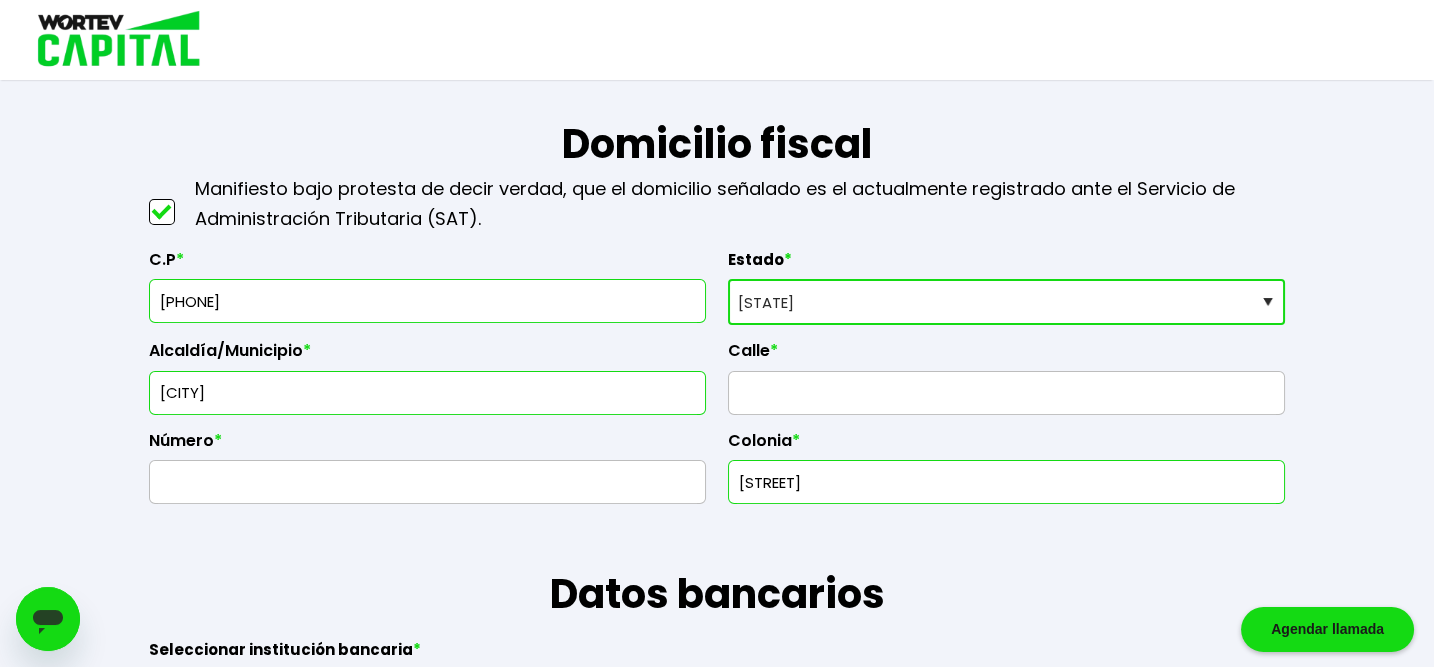 click on "Selecciona tu estado Aguascalientes Baja California Baja California Sur Campeche Chiapas Ciudad de México Chihuahua Coahuila Colima Durango Estado de México Guanajuato Guerrero Hidalgo Jalisco Michoacán Morelos Nayarit Nuevo León Oaxaca Puebla Querétaro Quintana Roo San Luis Potosí Sinaloa Sonora Tabasco Tamaulipas Tlaxcala Veracruz Yucatán Zacatecas" at bounding box center (1006, 302) 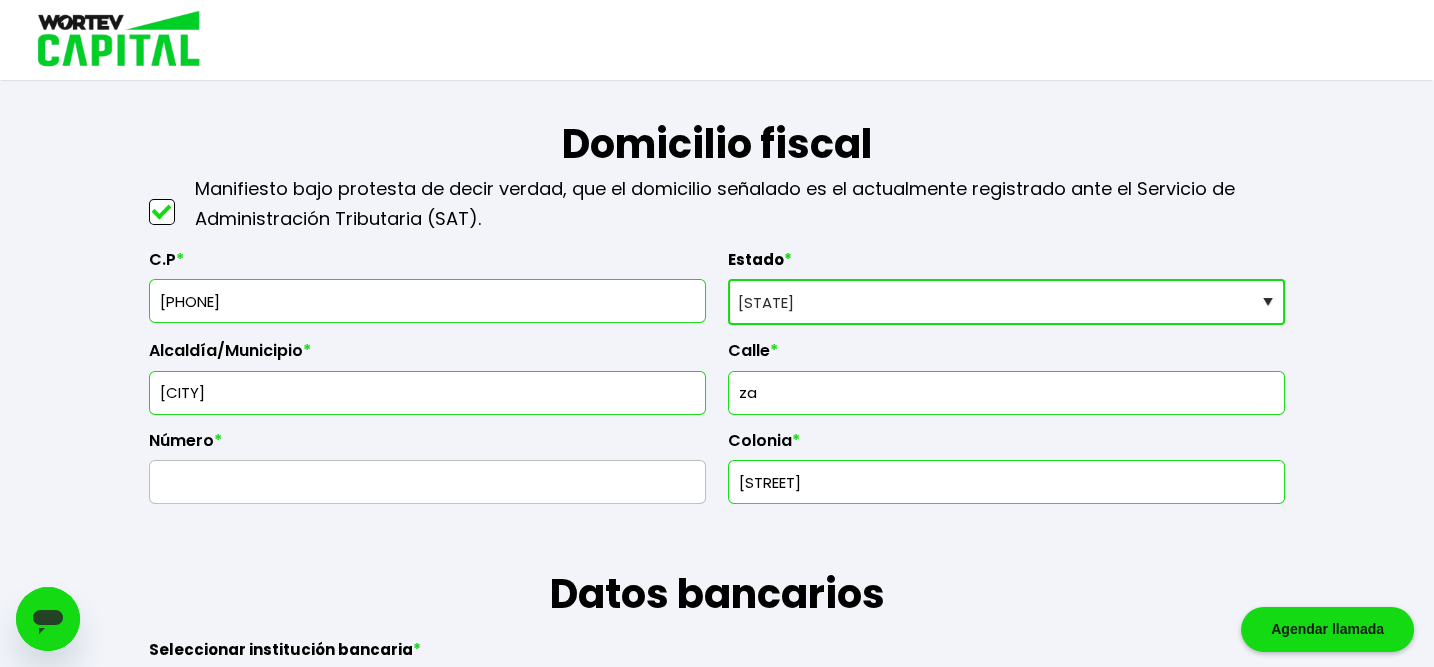 type on "z" 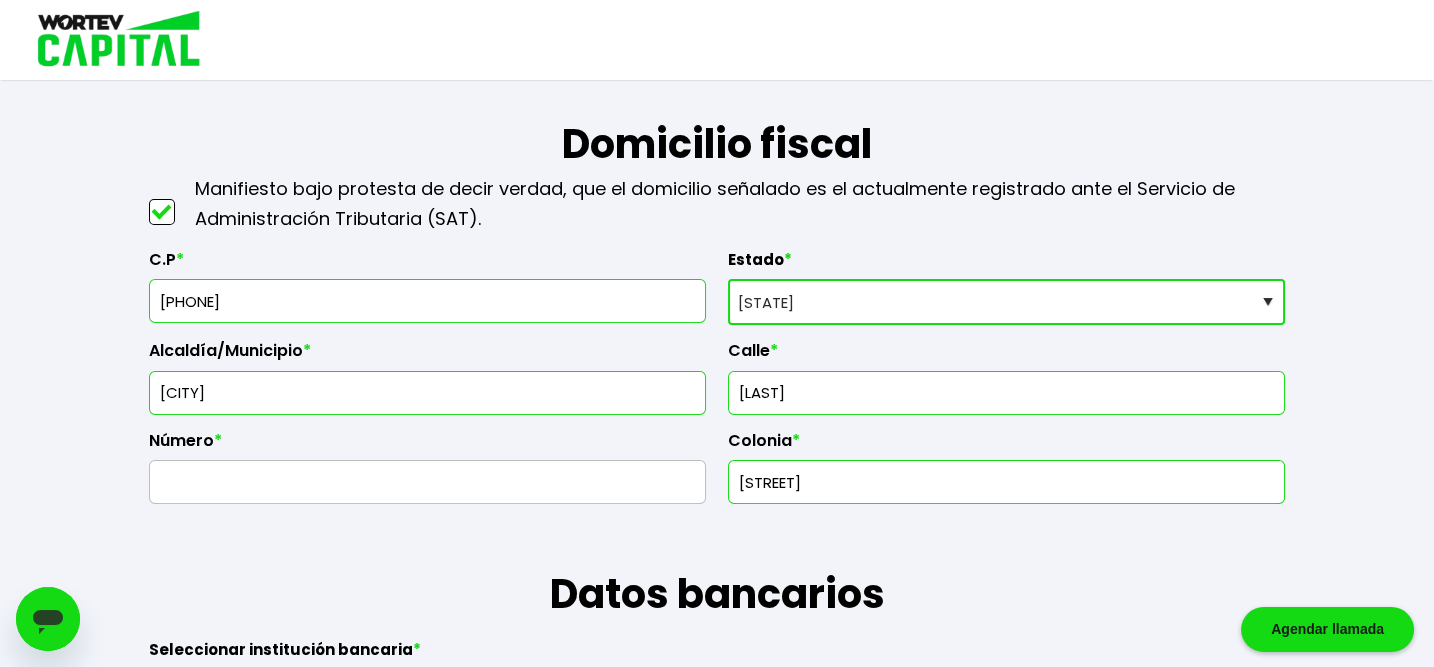 type on "[LAST]" 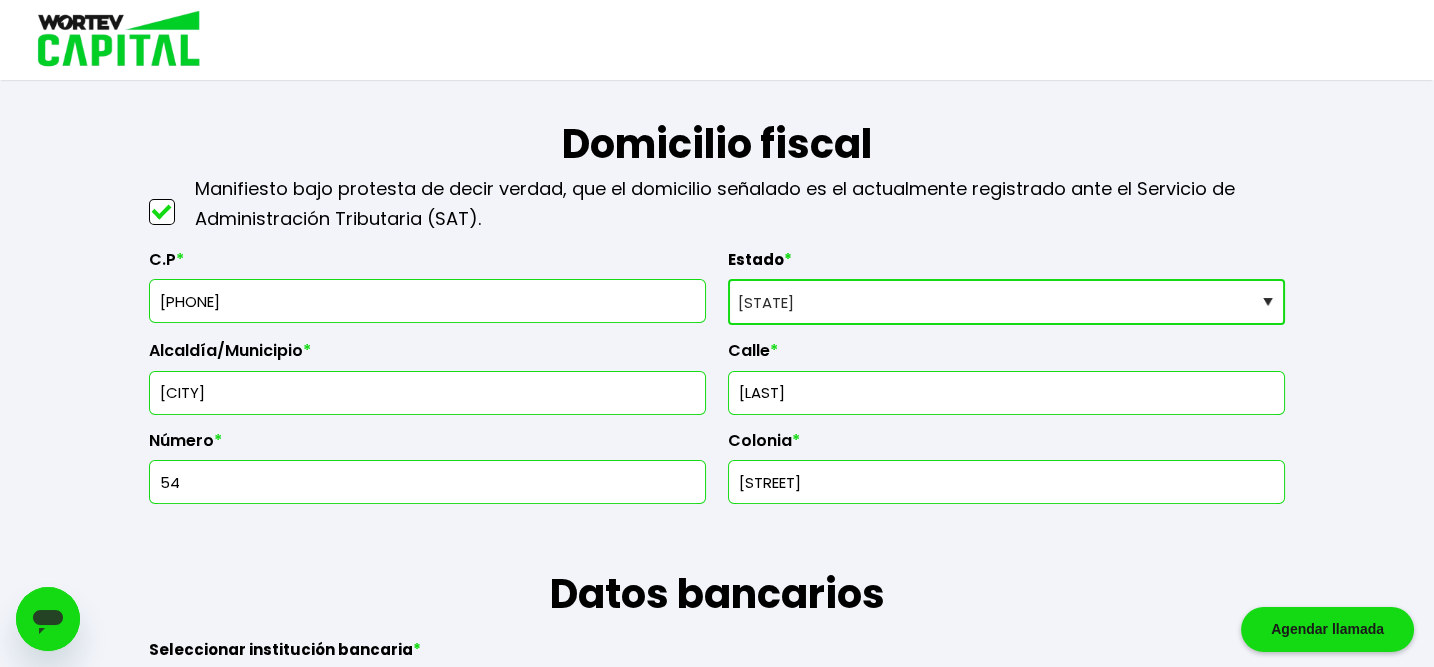 type on "54" 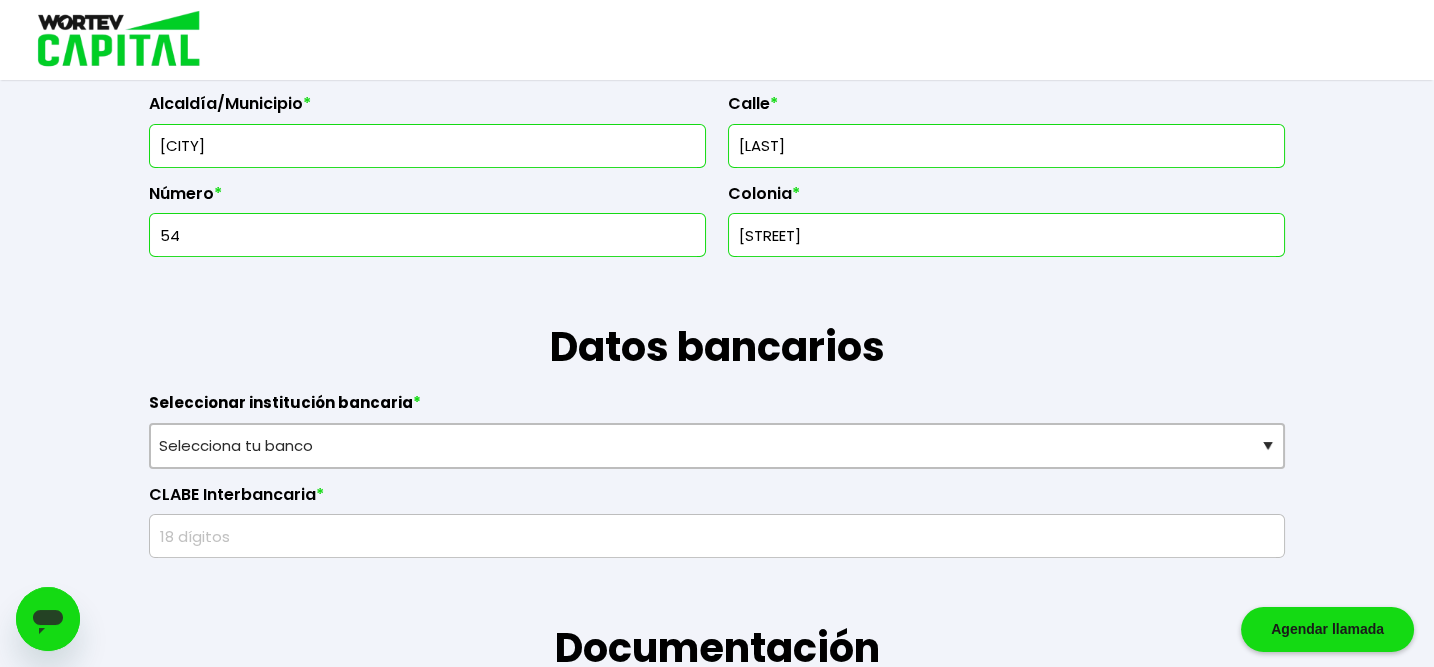 scroll, scrollTop: 1110, scrollLeft: 0, axis: vertical 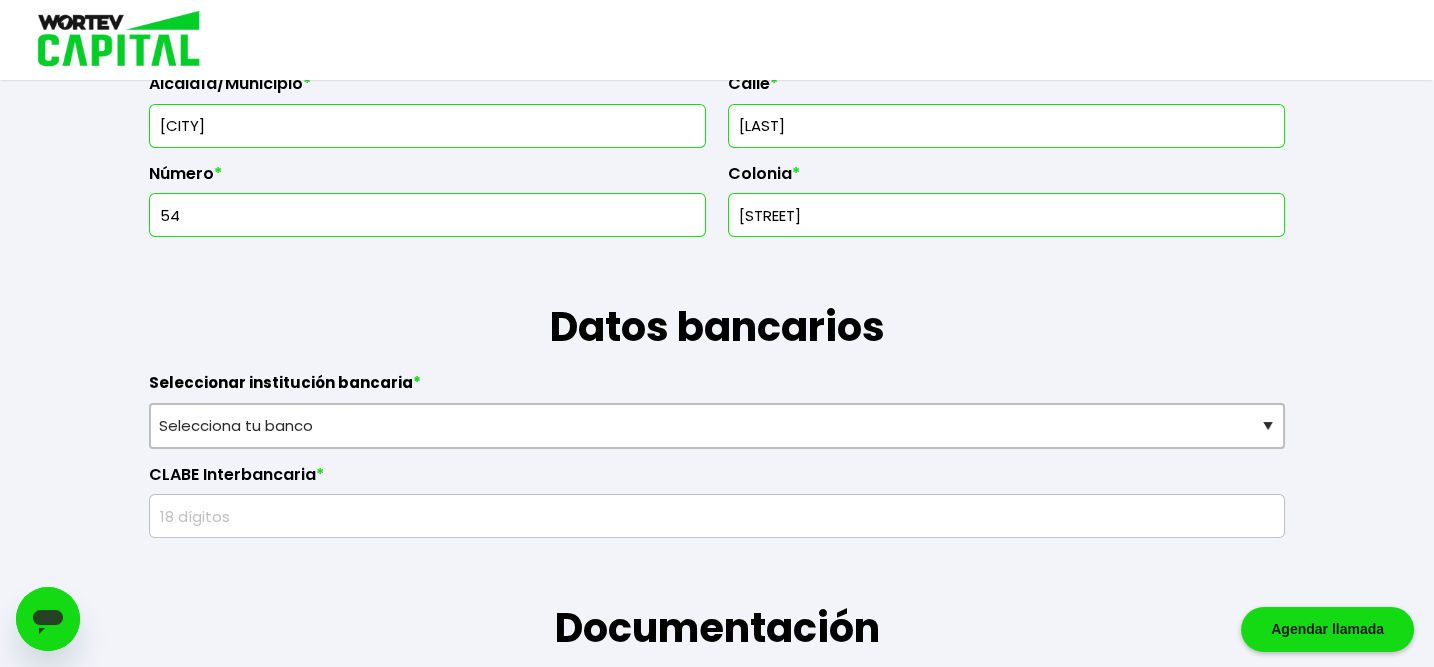type on "[STREET]" 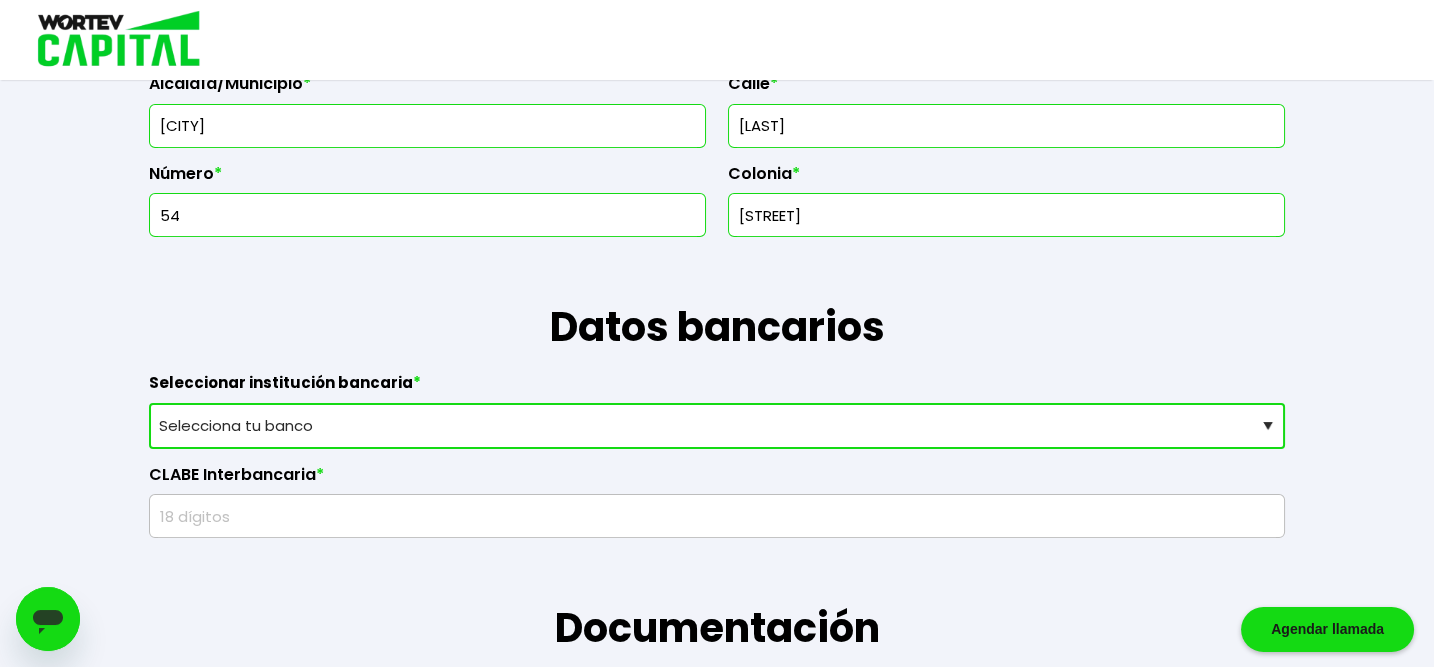 click on "Selecciona tu banco ABC Capital Actinver Afirme Albo ASP Banamex Banbajio Banco Autofin Banco Azteca Banco Bancrea Banco Base Banco Inmobiliario Mexicano Banco Sabadell Banco ve por más Bancoppel Banjercito Bankaool Banorte Banregio Banregio (Hey Banco) Bansefi Bansi BBVA Bancomer Bineo Caja Morelia Valladolid Caja Popular Mexicana Caja Yanga CIBanco Compartamos Banco CONSUBANCO Cuenca Finsus Fondeadora Grupo Financiero MULTIVA HSBC Inbursa INTERCAM Banco INVEX IXE Klar Alternativos ku-bo Financiero, S.A. de C.V. Mercado Pago Mifel Nu Bank Santander Scotiabank Stori STP Uala Otro" at bounding box center (717, 426) 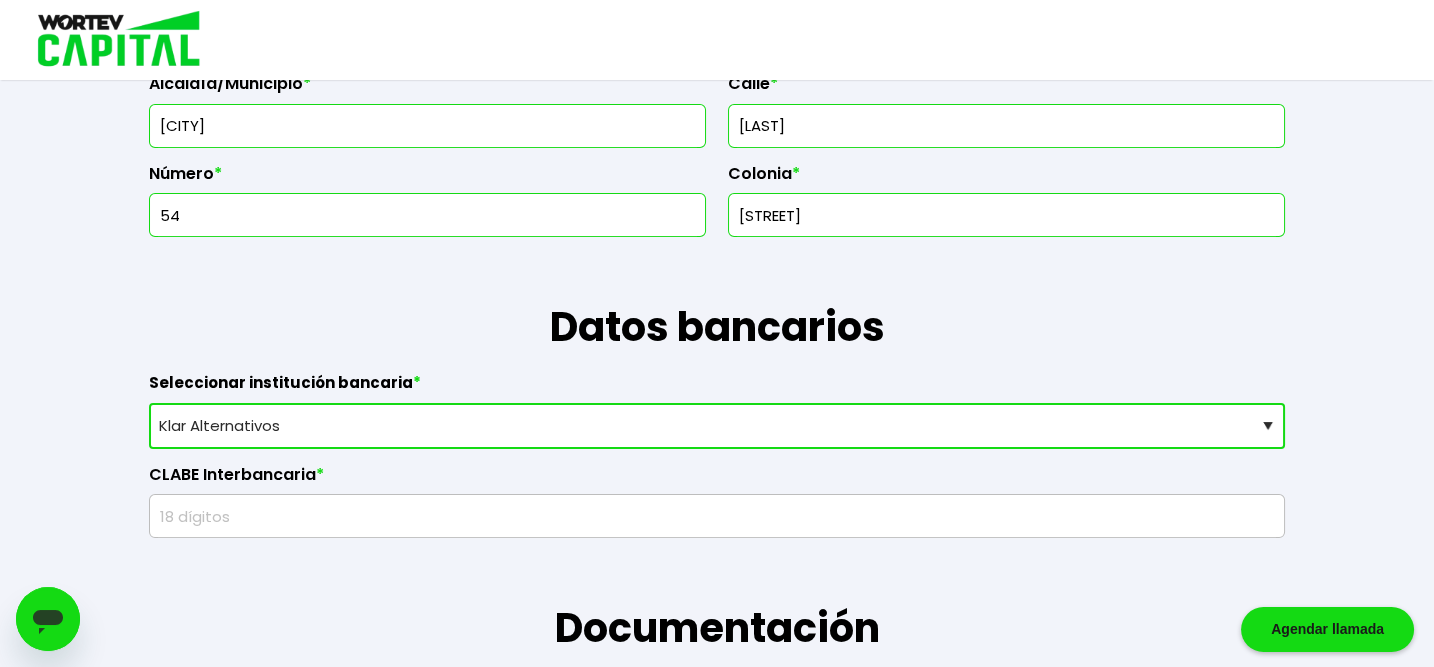 click on "Selecciona tu banco ABC Capital Actinver Afirme Albo ASP Banamex Banbajio Banco Autofin Banco Azteca Banco Bancrea Banco Base Banco Inmobiliario Mexicano Banco Sabadell Banco ve por más Bancoppel Banjercito Bankaool Banorte Banregio Banregio (Hey Banco) Bansefi Bansi BBVA Bancomer Bineo Caja Morelia Valladolid Caja Popular Mexicana Caja Yanga CIBanco Compartamos Banco CONSUBANCO Cuenca Finsus Fondeadora Grupo Financiero MULTIVA HSBC Inbursa INTERCAM Banco INVEX IXE Klar Alternativos ku-bo Financiero, S.A. de C.V. Mercado Pago Mifel Nu Bank Santander Scotiabank Stori STP Uala Otro" at bounding box center [717, 426] 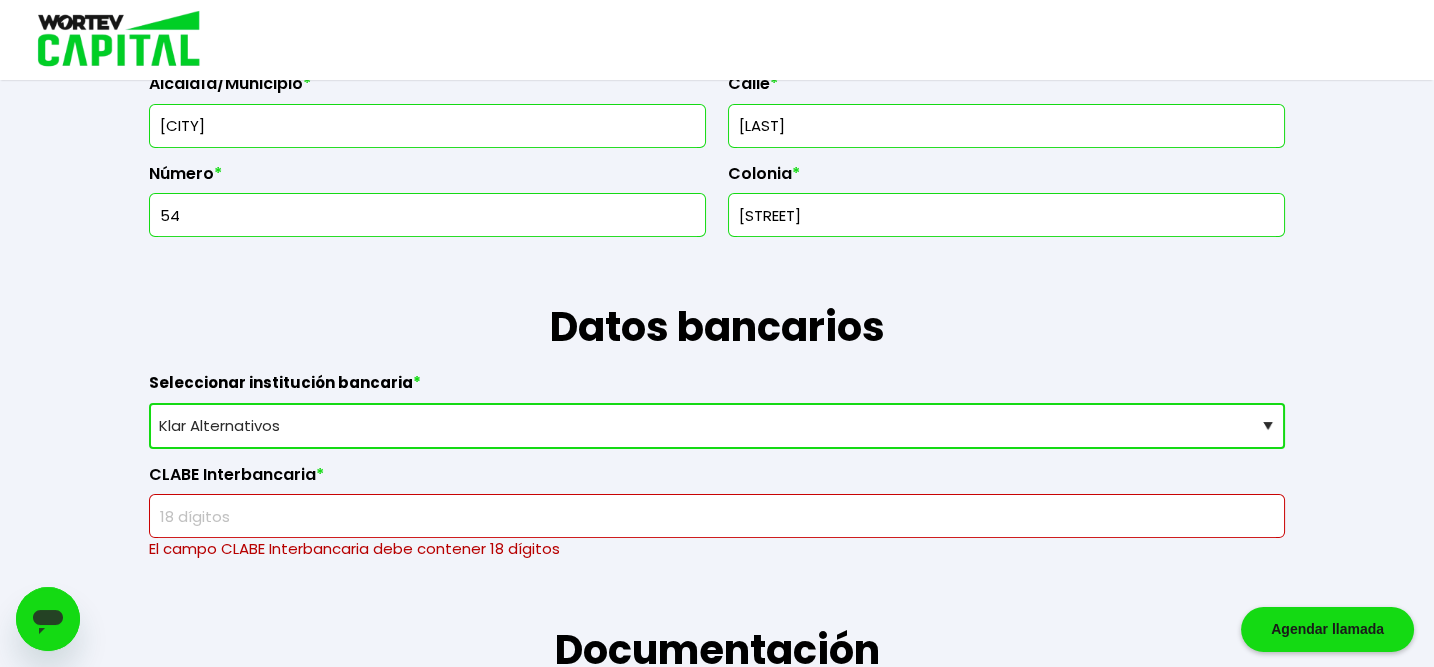 click at bounding box center (717, 516) 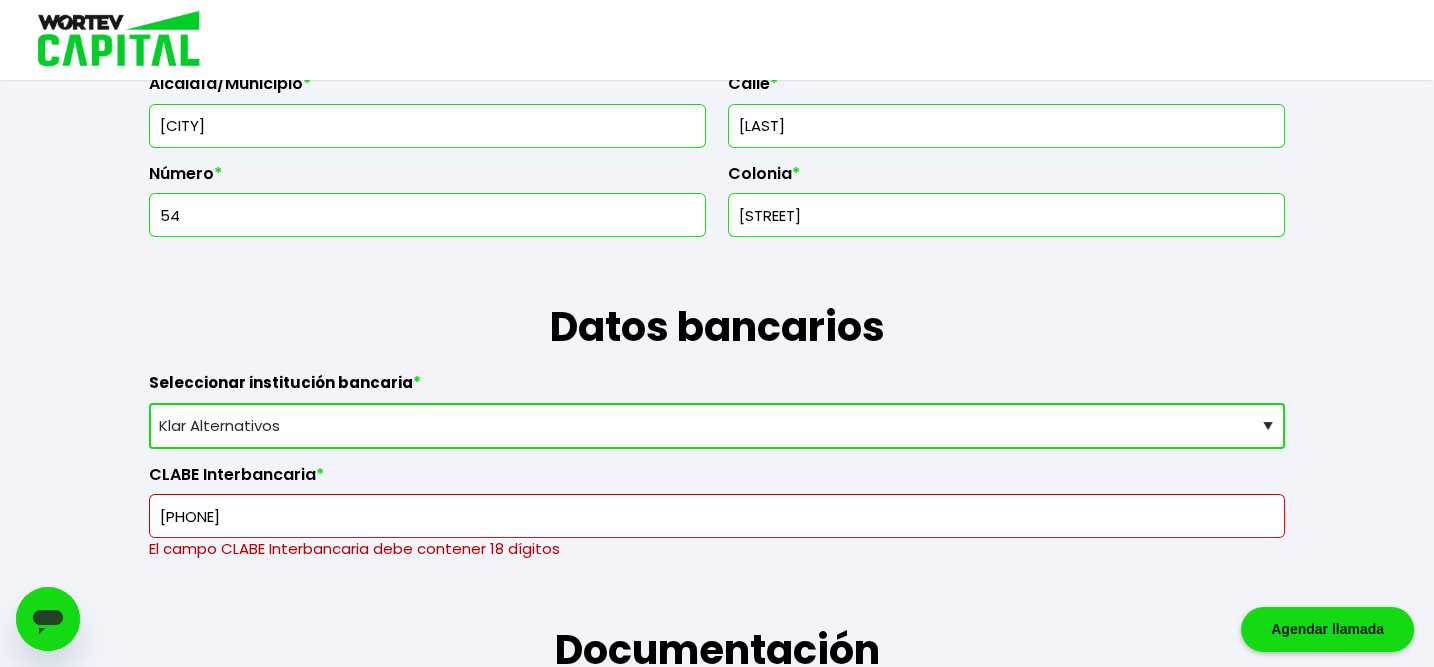 click on "[PHONE]" at bounding box center [717, 516] 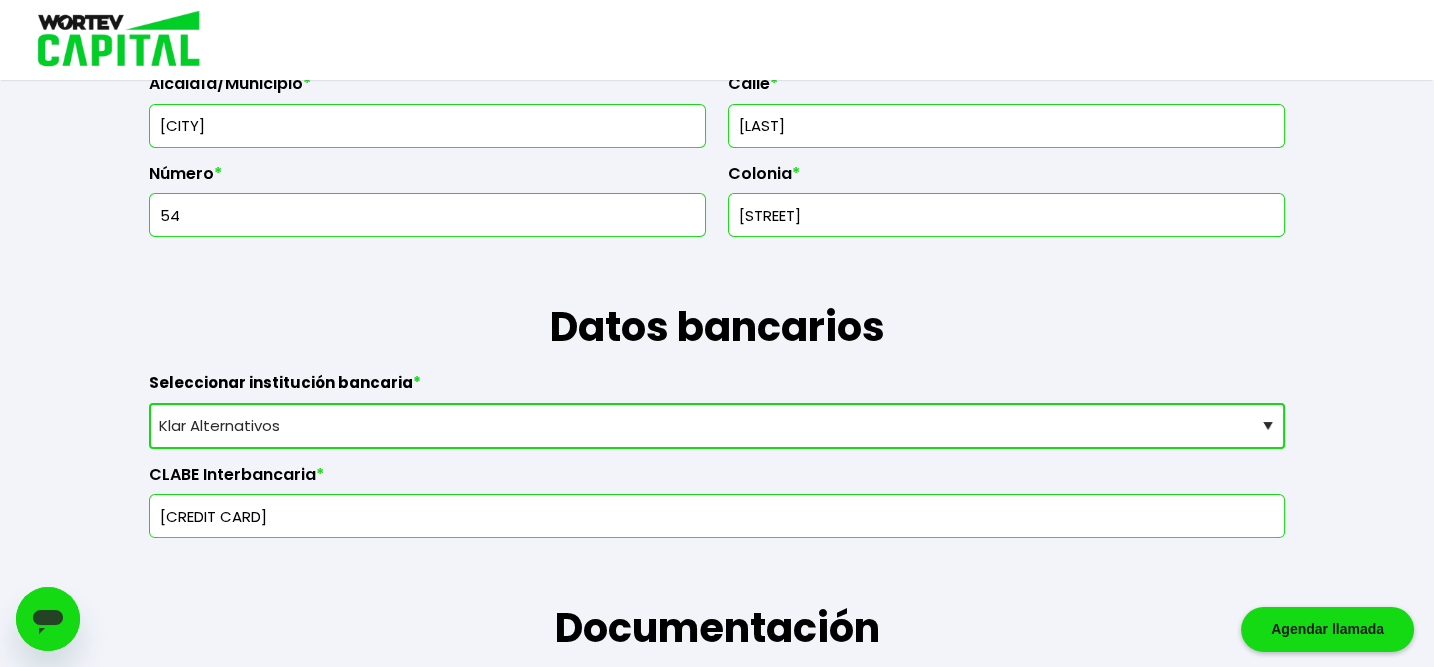 type on "[CREDIT CARD]" 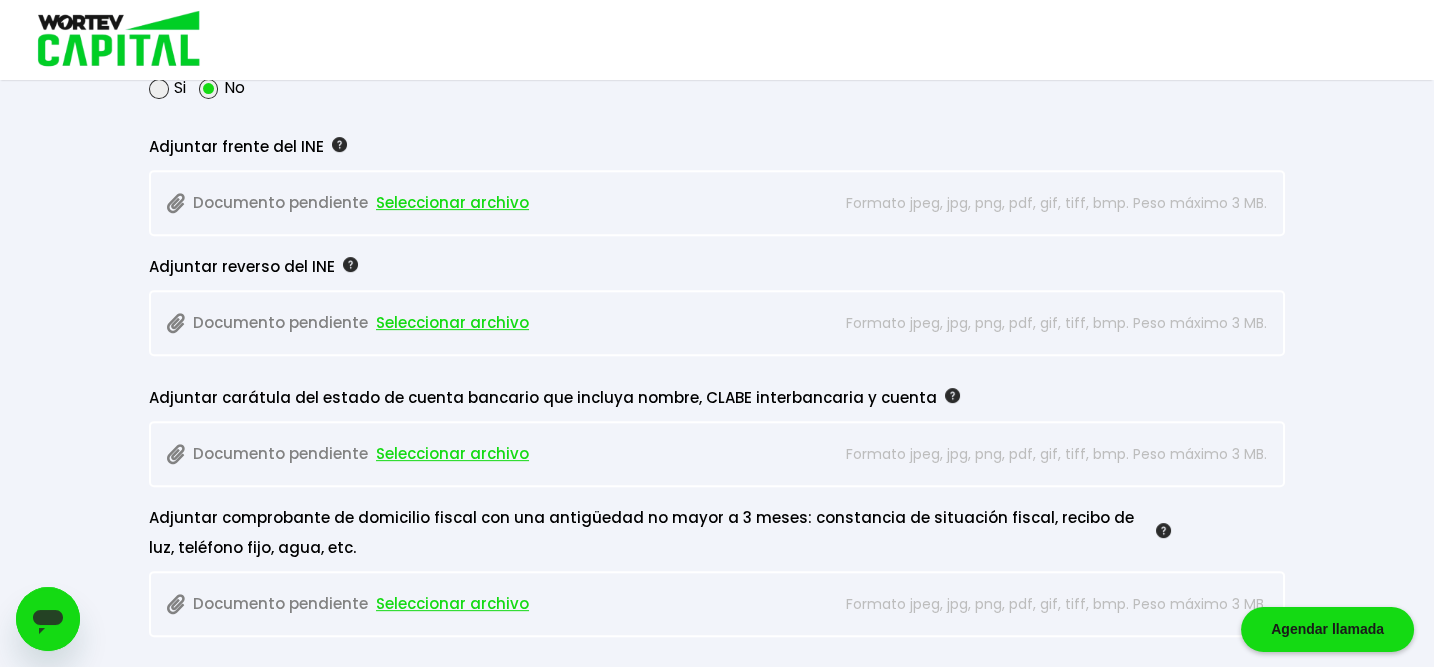 scroll, scrollTop: 1776, scrollLeft: 0, axis: vertical 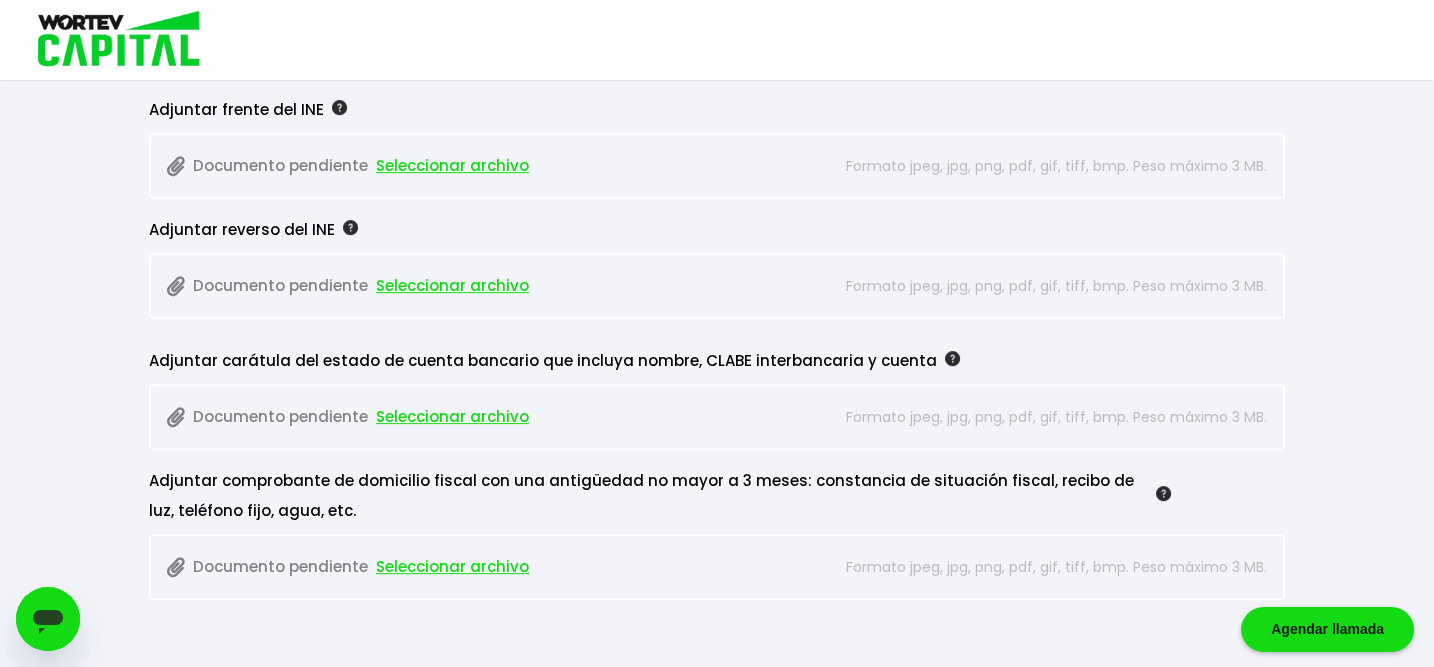 click on "Seleccionar archivo" at bounding box center [452, 166] 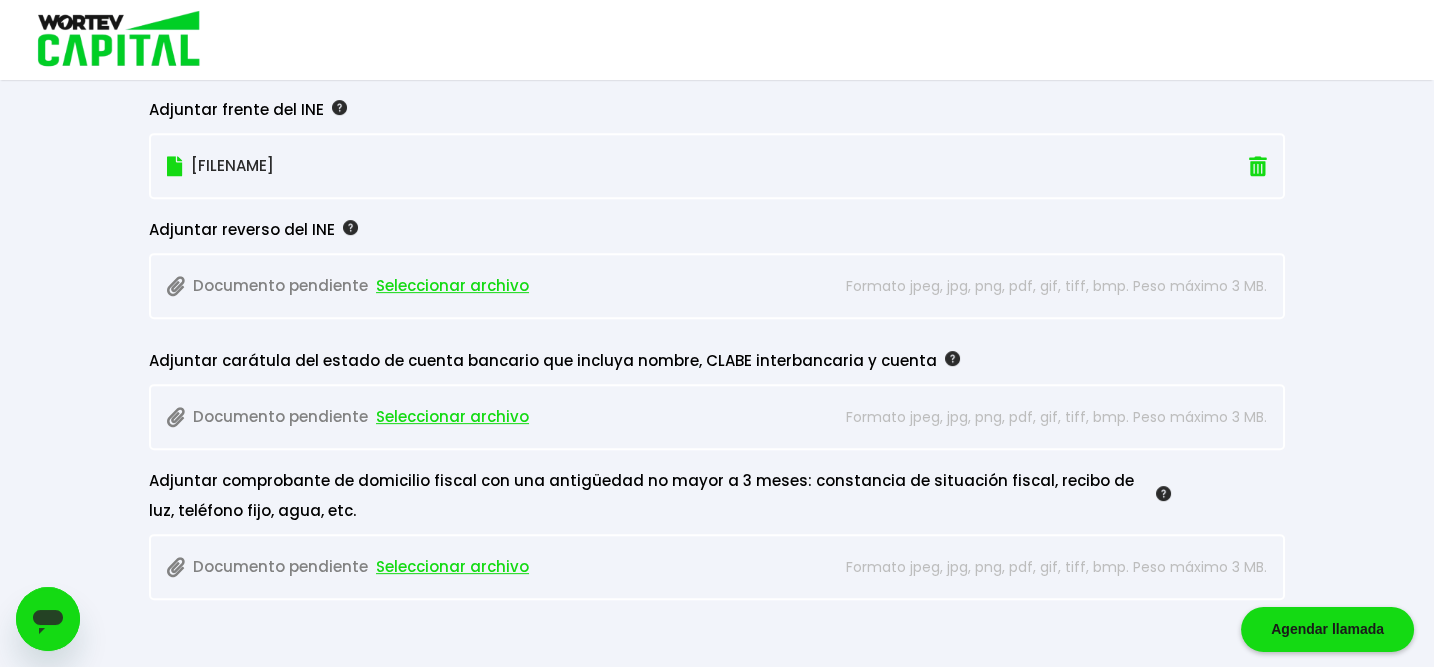 click on "Seleccionar archivo" at bounding box center (452, 286) 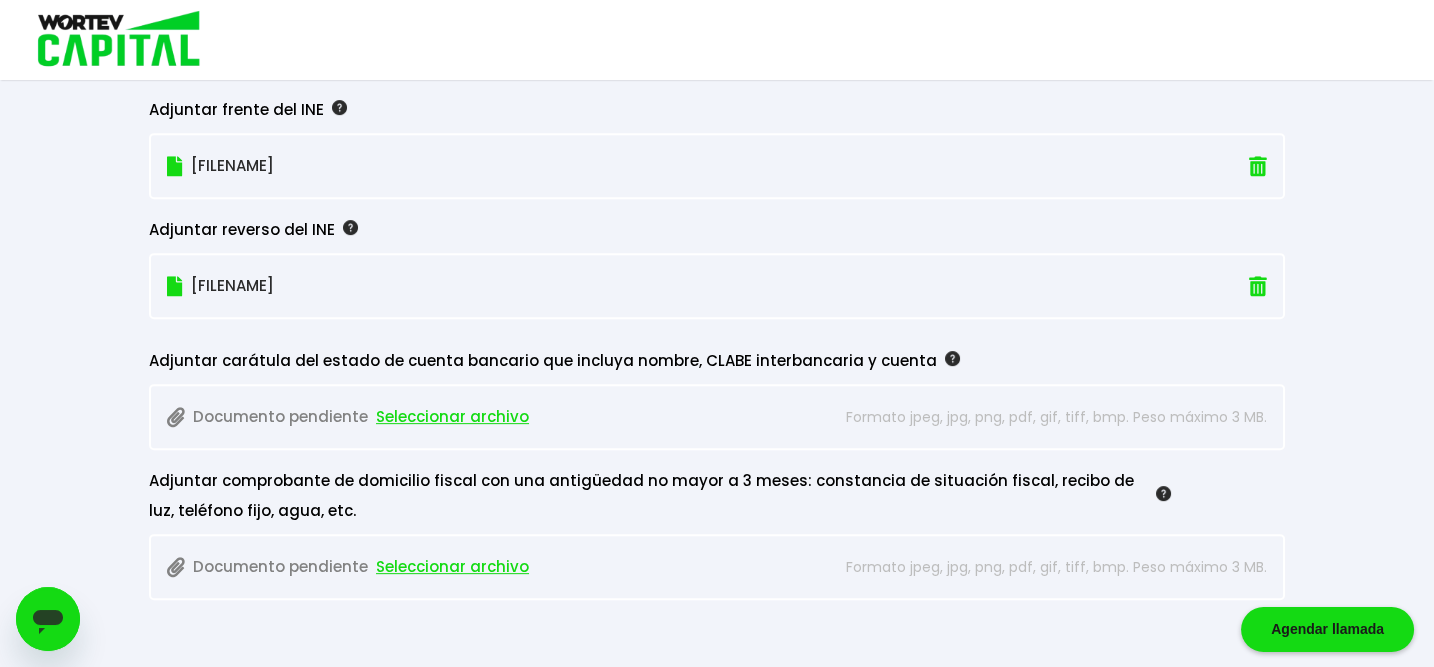 click on "Seleccionar archivo" at bounding box center (452, 417) 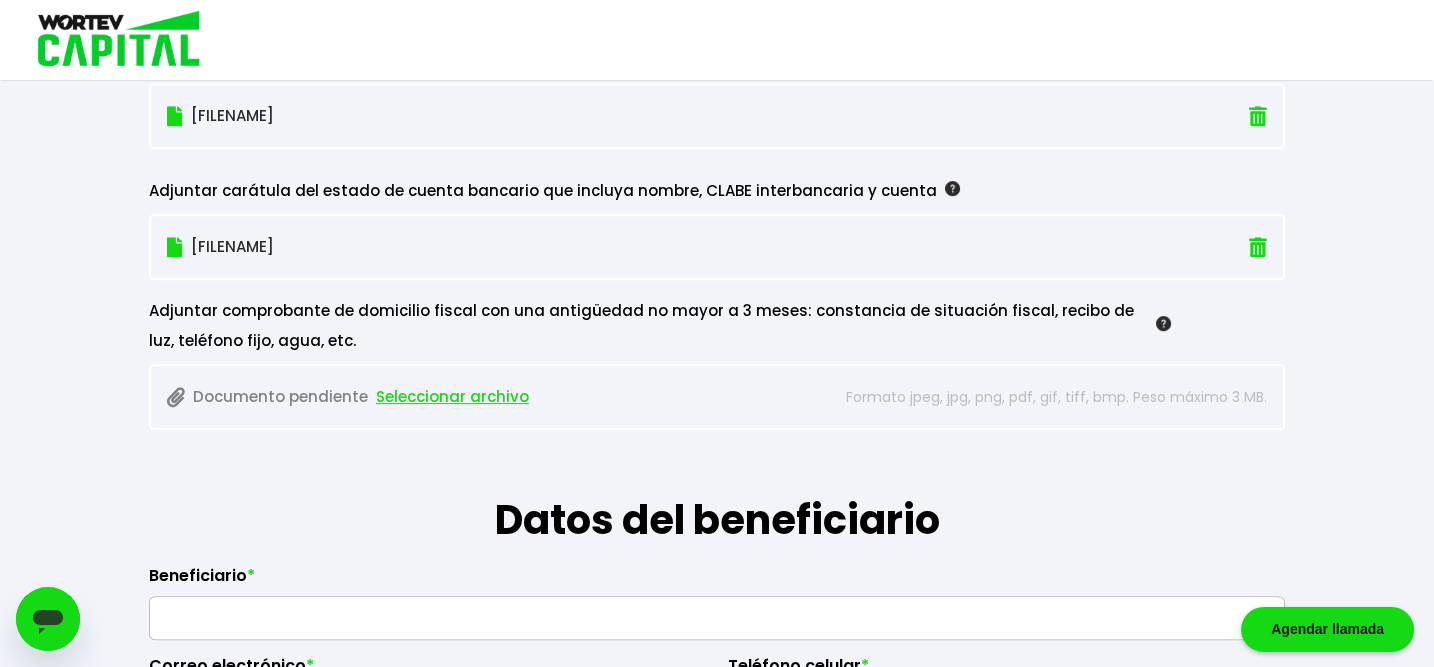 scroll, scrollTop: 1910, scrollLeft: 0, axis: vertical 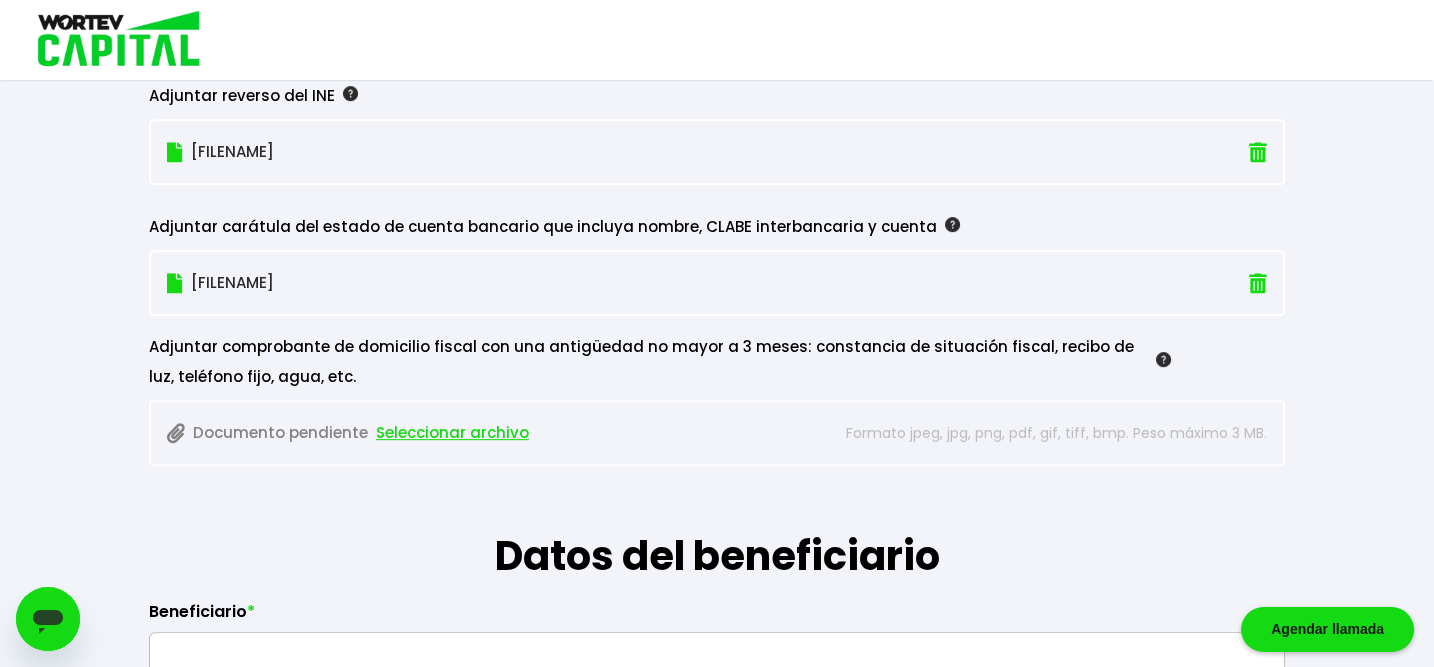 click on "Seleccionar archivo" at bounding box center [452, 433] 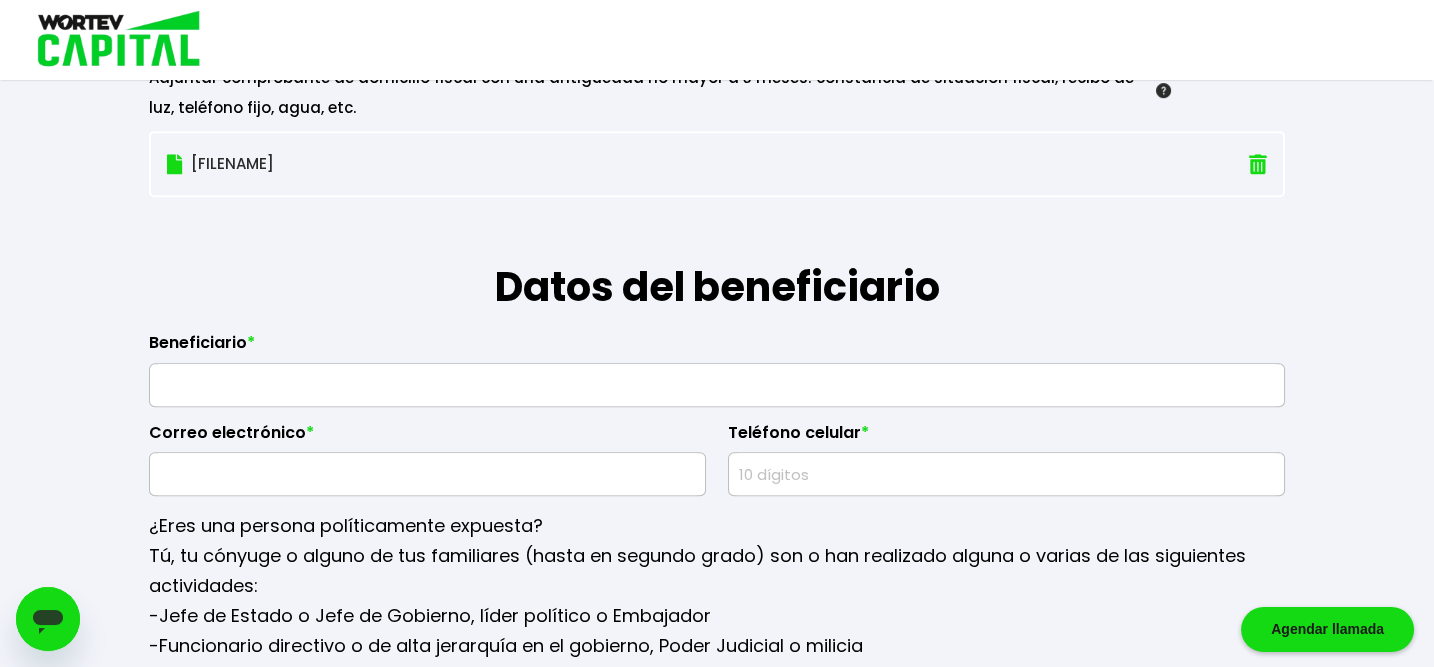 scroll, scrollTop: 2176, scrollLeft: 0, axis: vertical 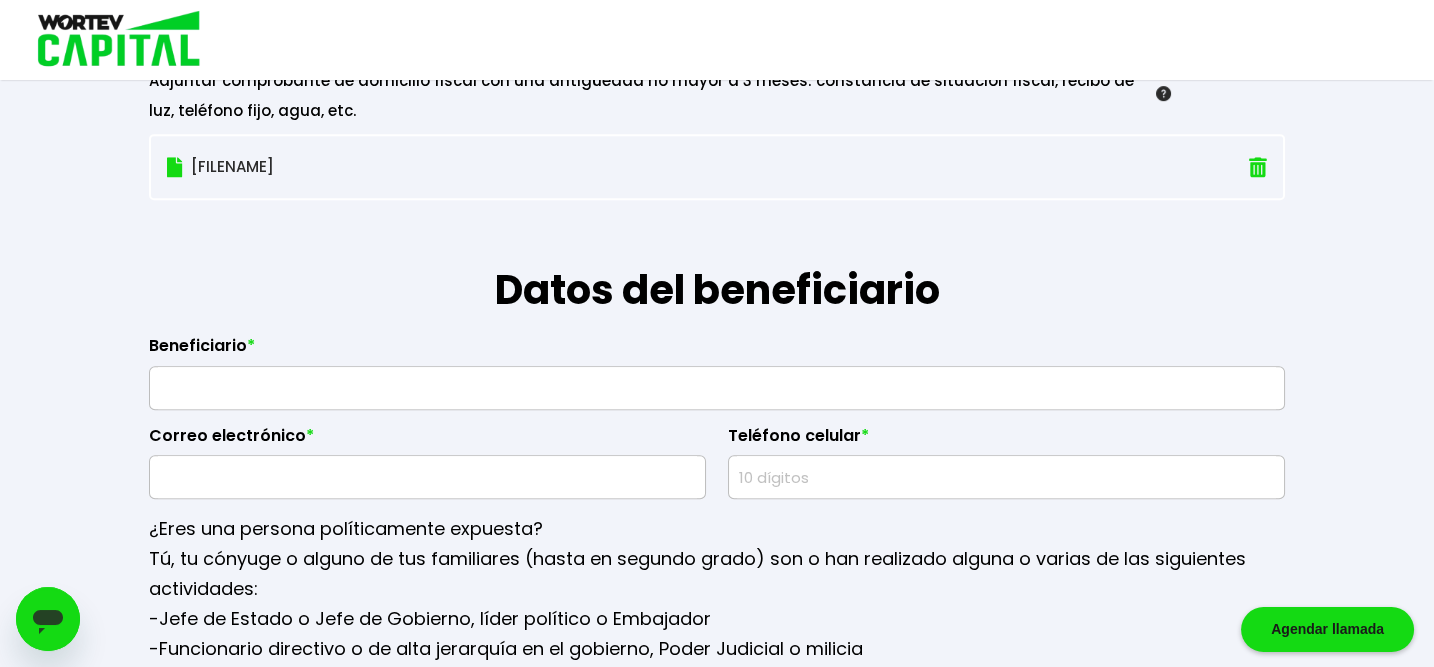 click at bounding box center (717, 388) 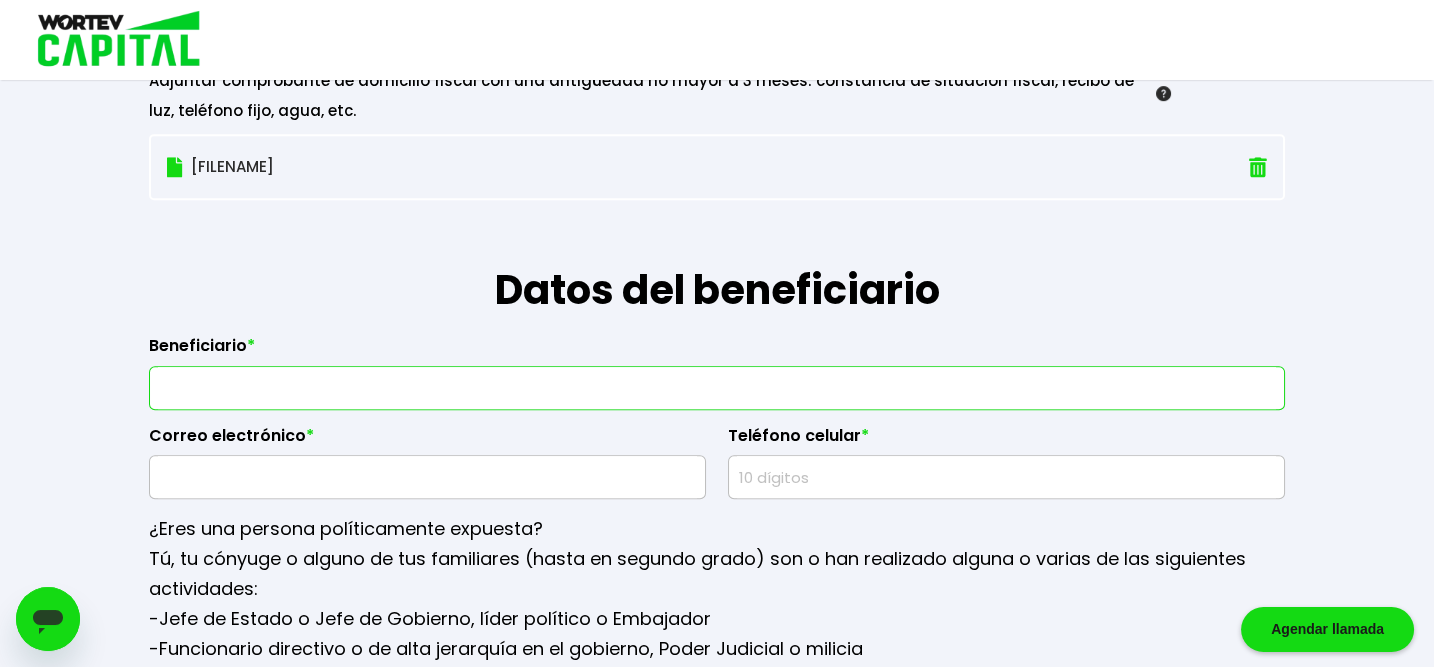 type on "[FIRST] [LAST] [LAST]" 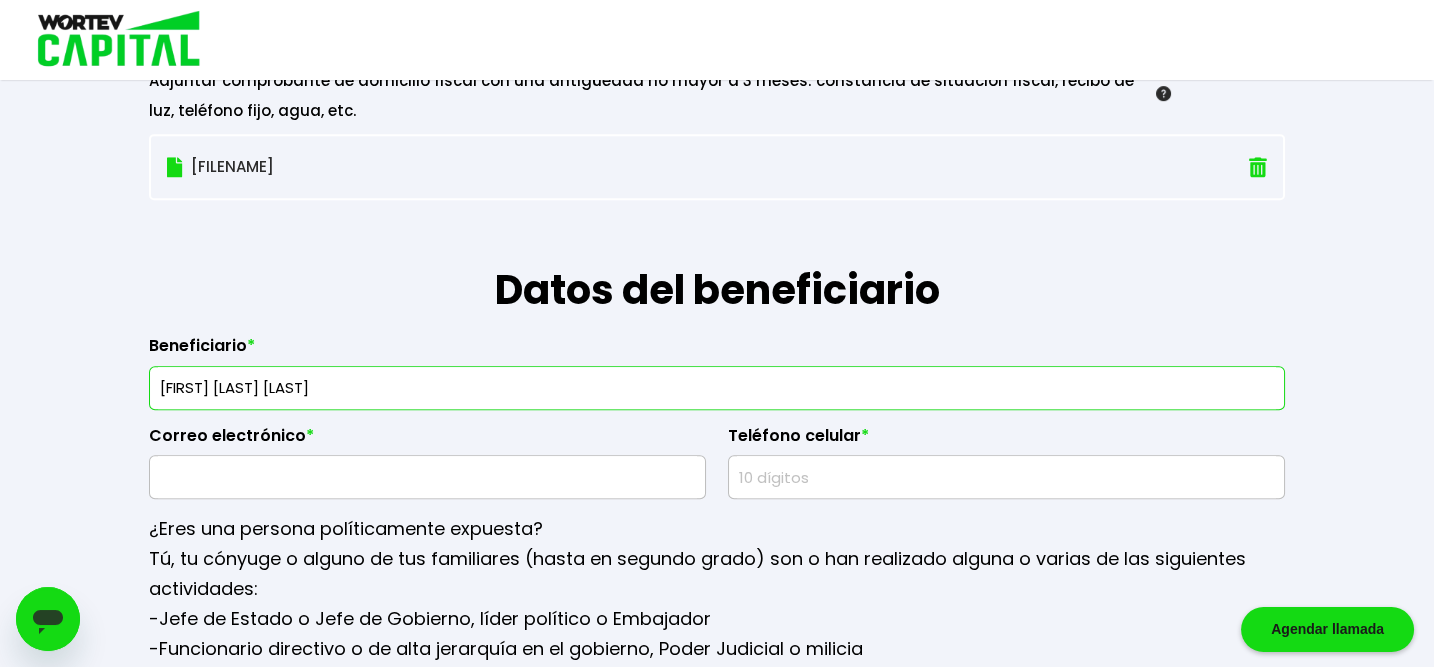 type on "[EMAIL]" 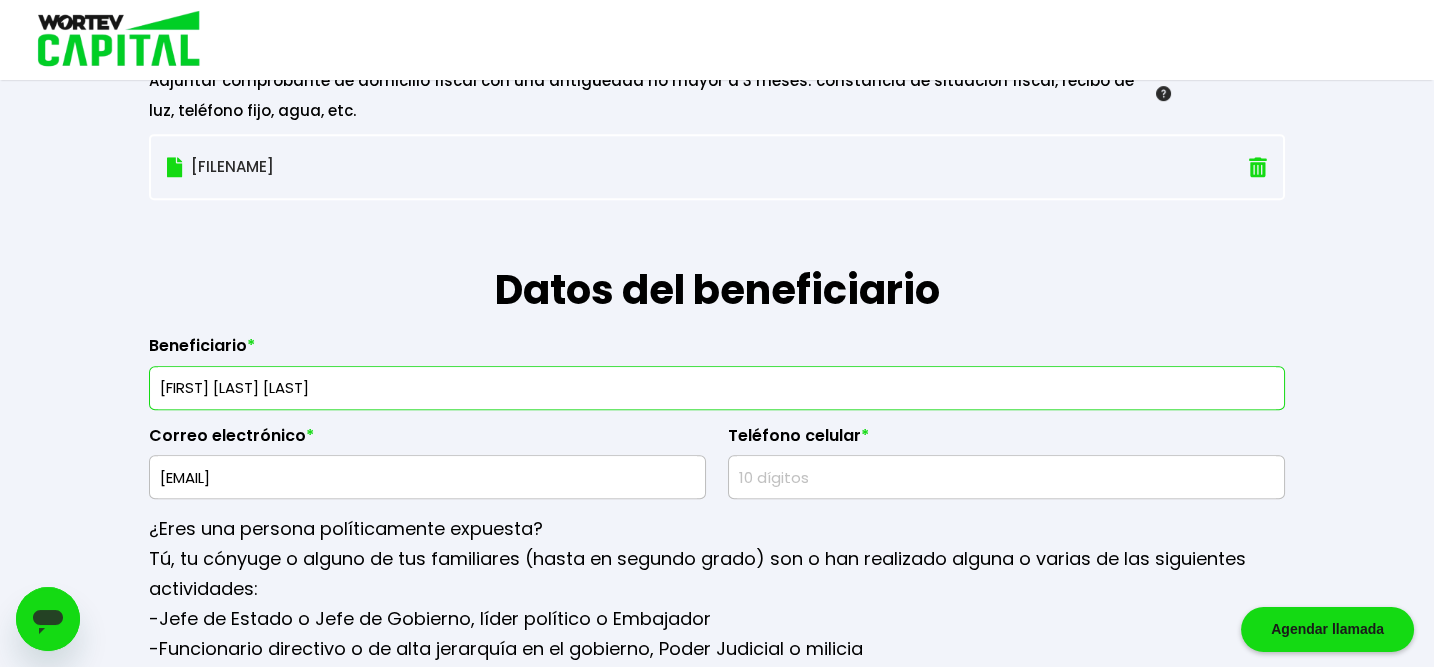 type on "[PHONE]" 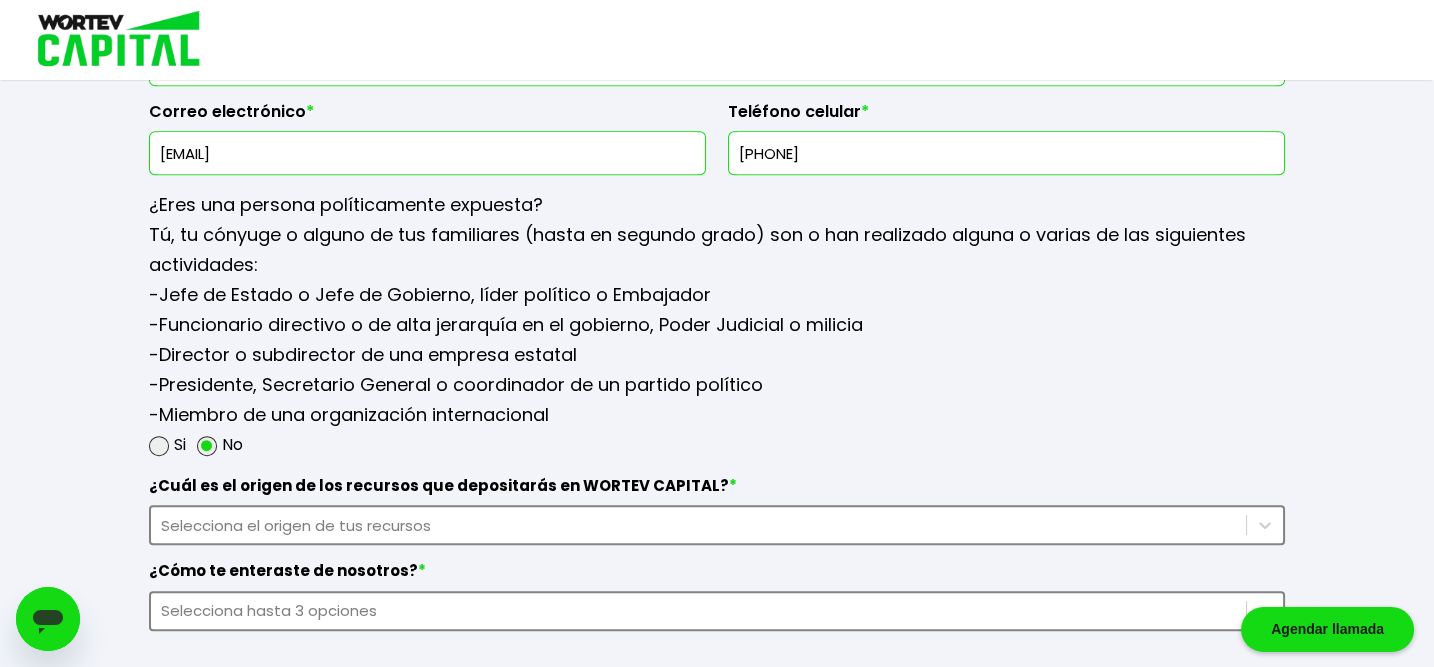 scroll, scrollTop: 2576, scrollLeft: 0, axis: vertical 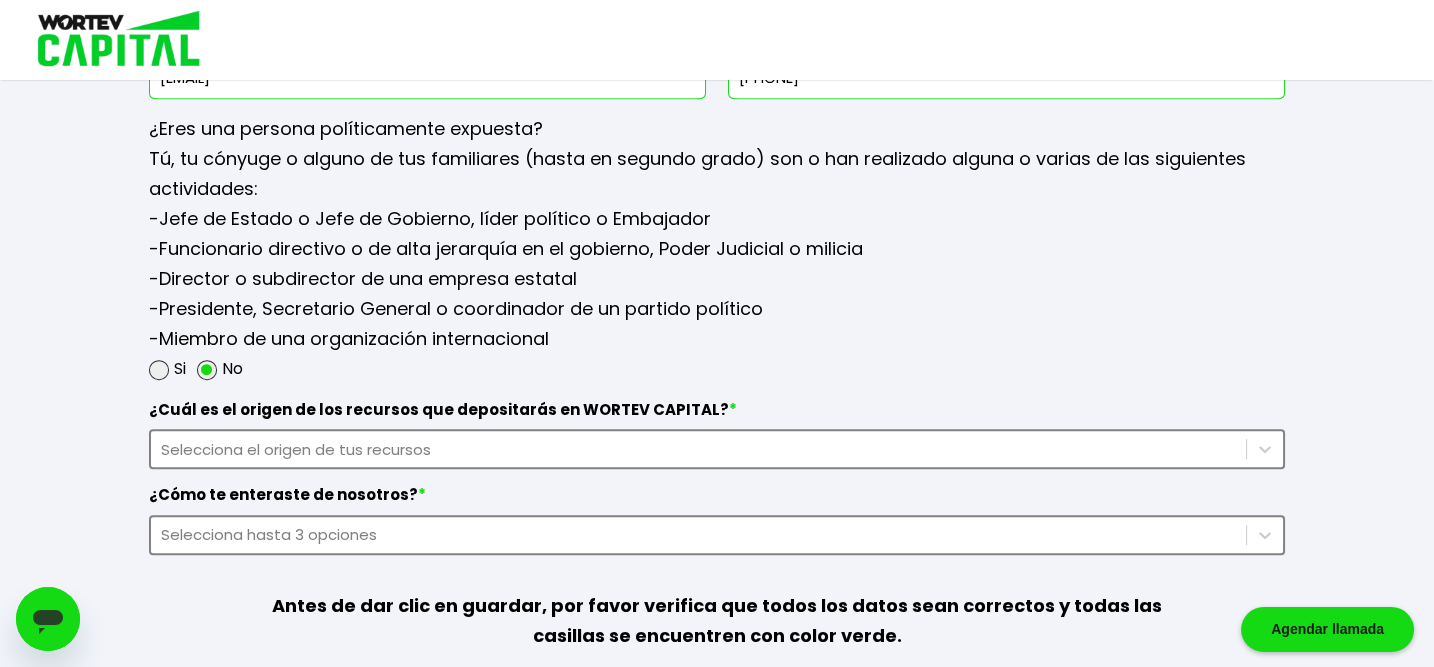 click on "Selecciona el origen de tus recursos" at bounding box center (698, 449) 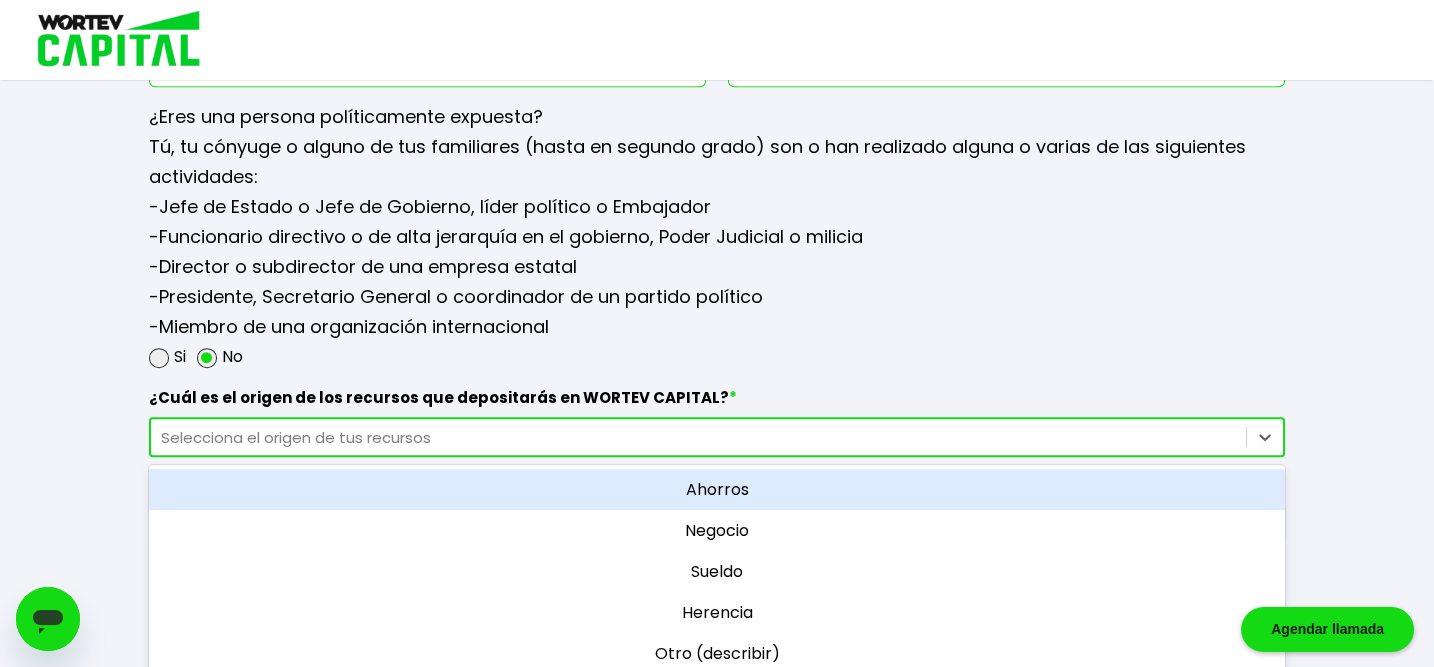 scroll, scrollTop: 2588, scrollLeft: 0, axis: vertical 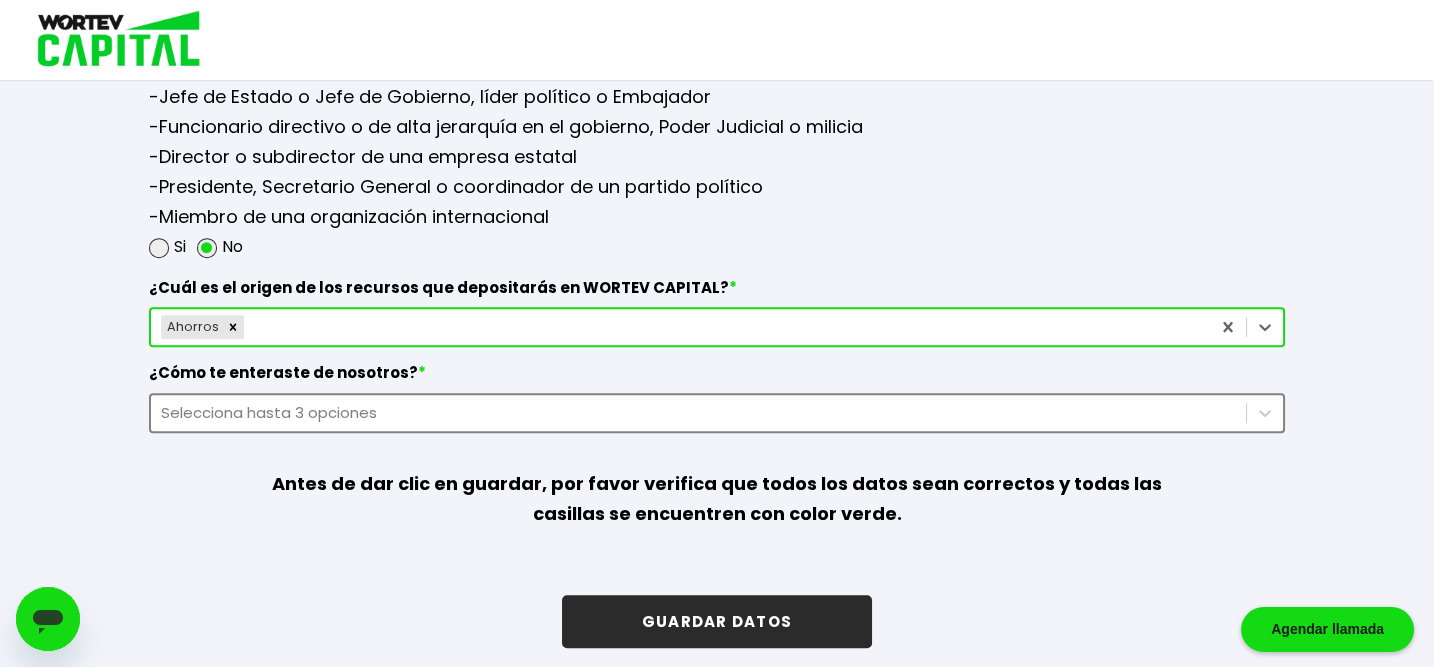 click on "Selecciona hasta 3 opciones" at bounding box center (698, 412) 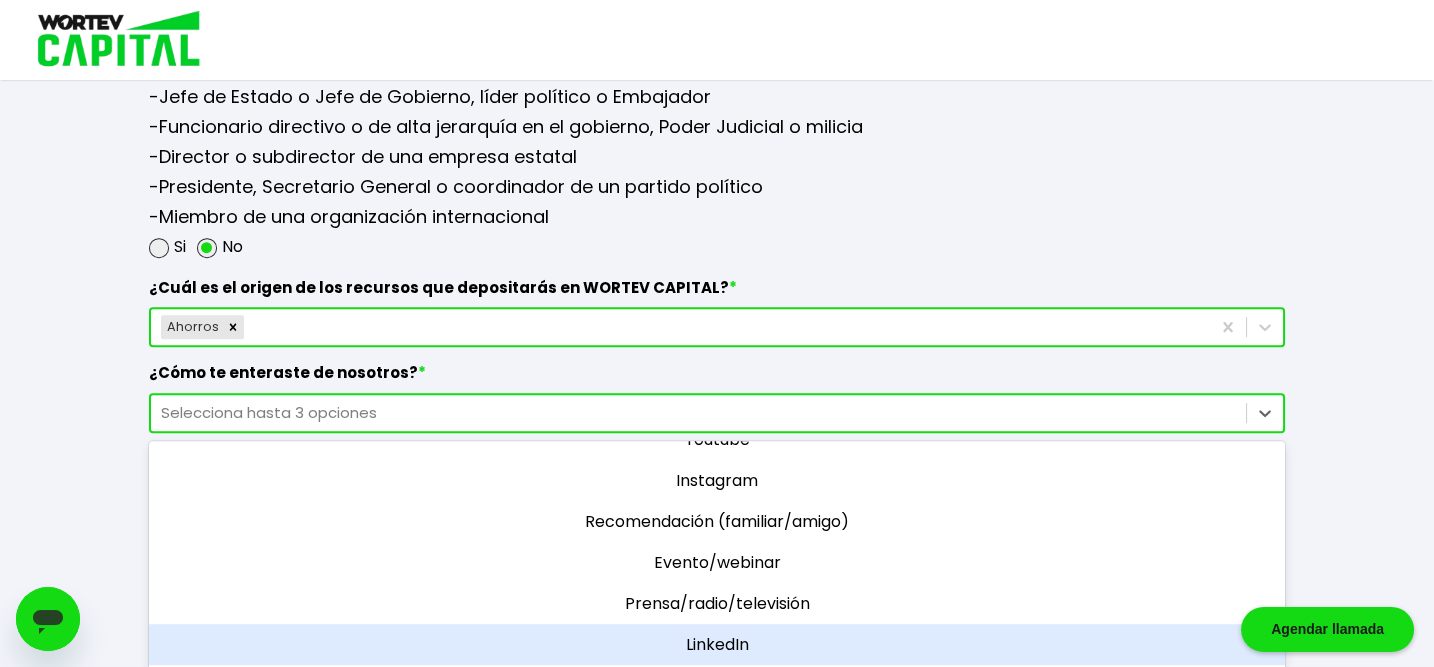 scroll, scrollTop: 0, scrollLeft: 0, axis: both 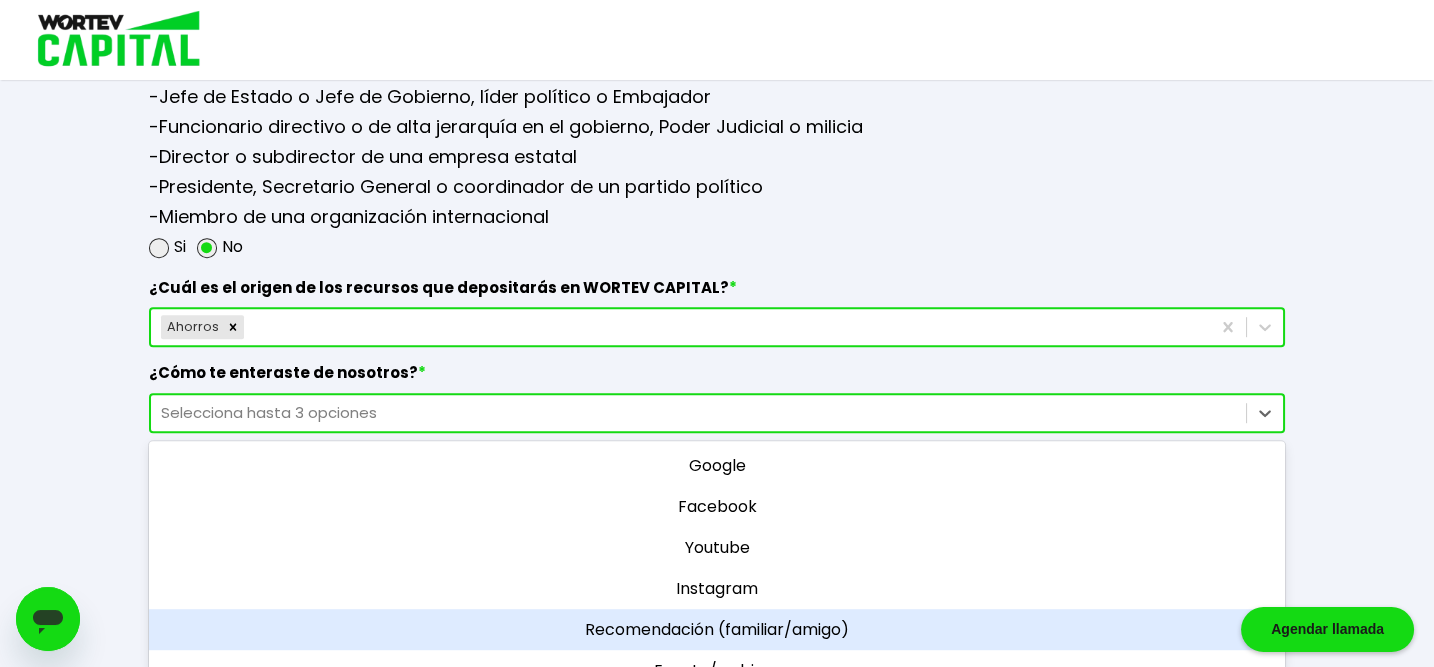 click on "Recomendación (familiar/amigo)" at bounding box center (717, 629) 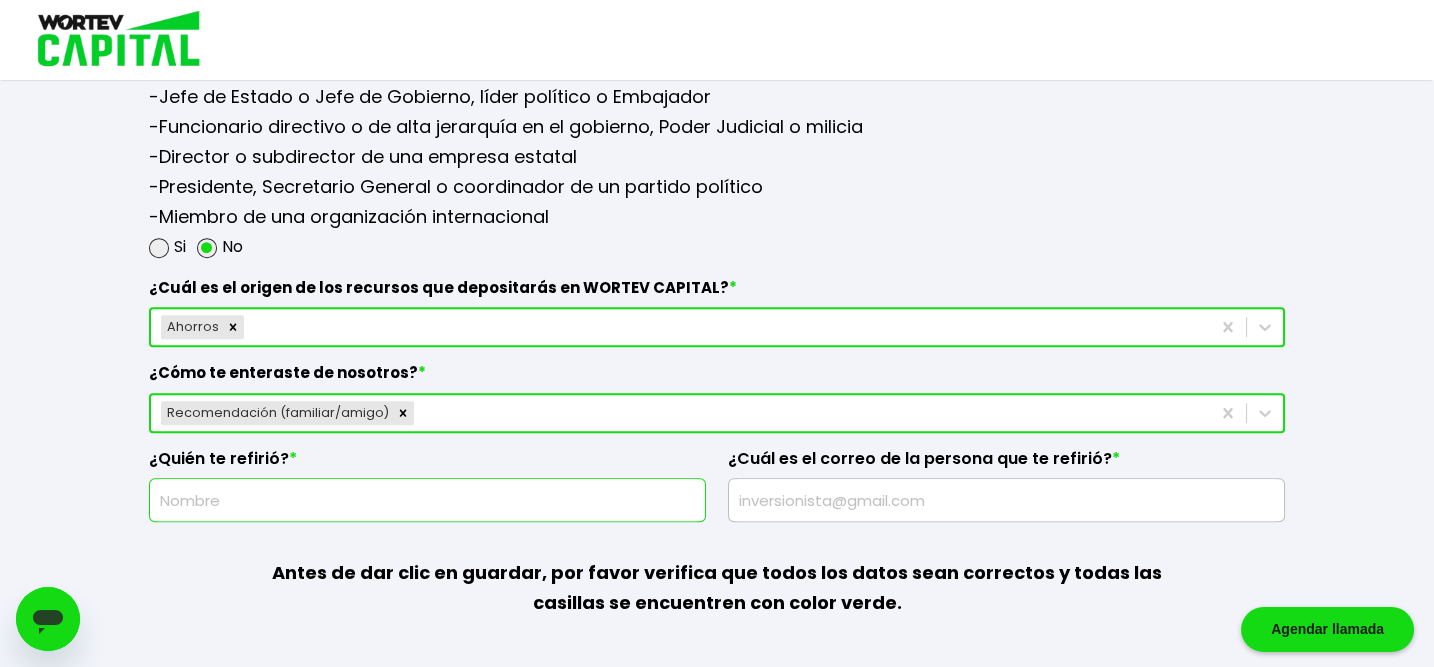 click at bounding box center (427, 500) 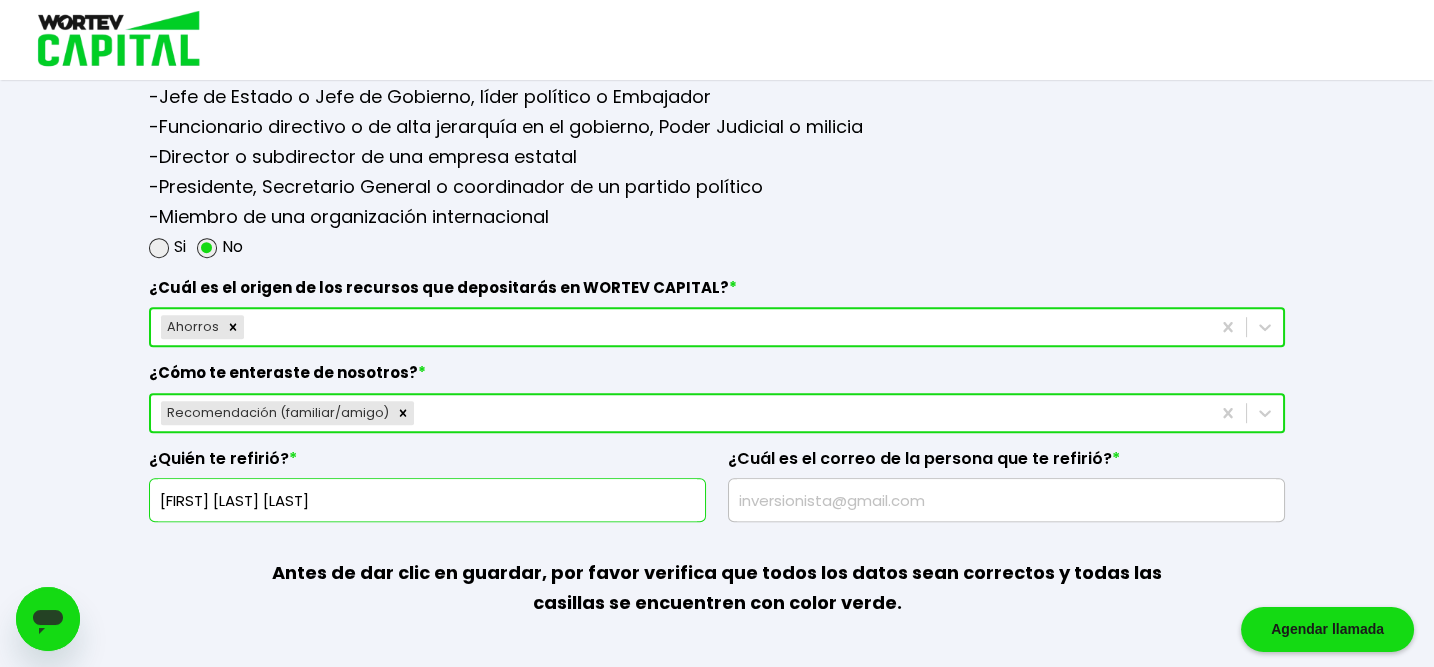 type on "[EMAIL]" 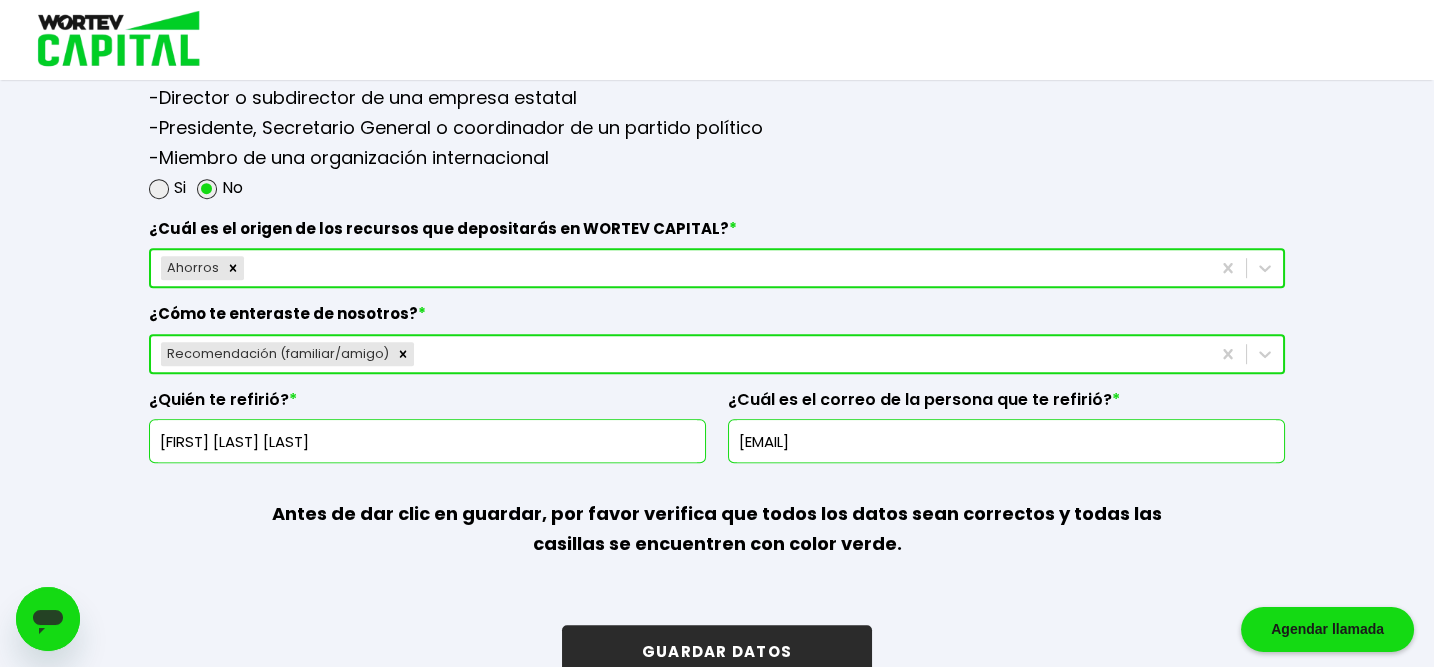 scroll, scrollTop: 2787, scrollLeft: 0, axis: vertical 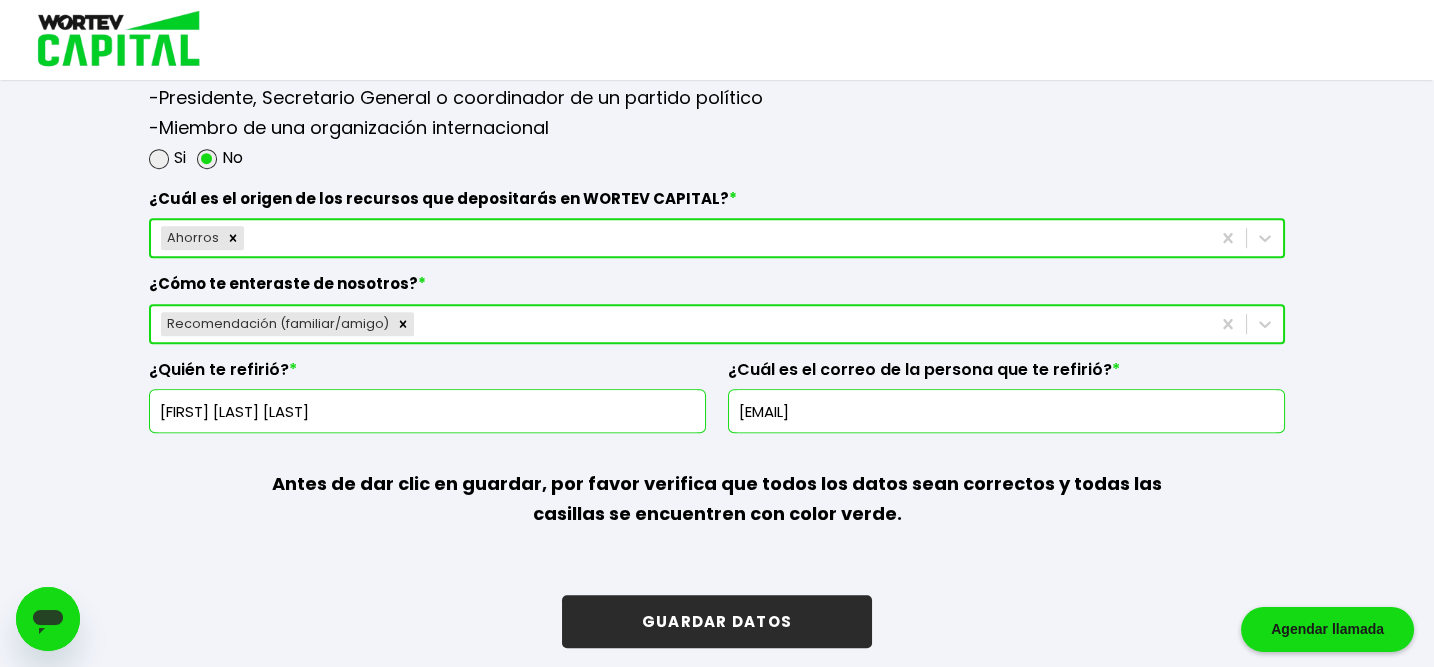 click on "GUARDAR DATOS" at bounding box center [717, 621] 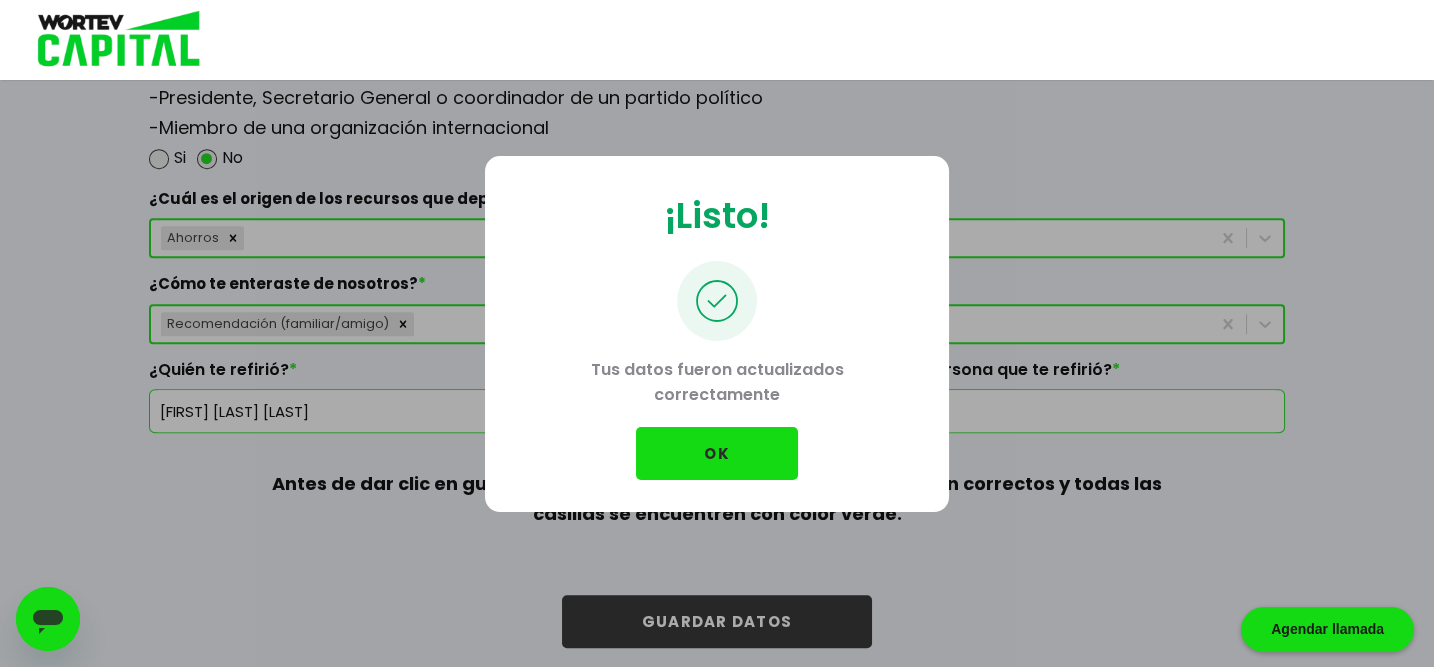 click on "OK" at bounding box center (717, 453) 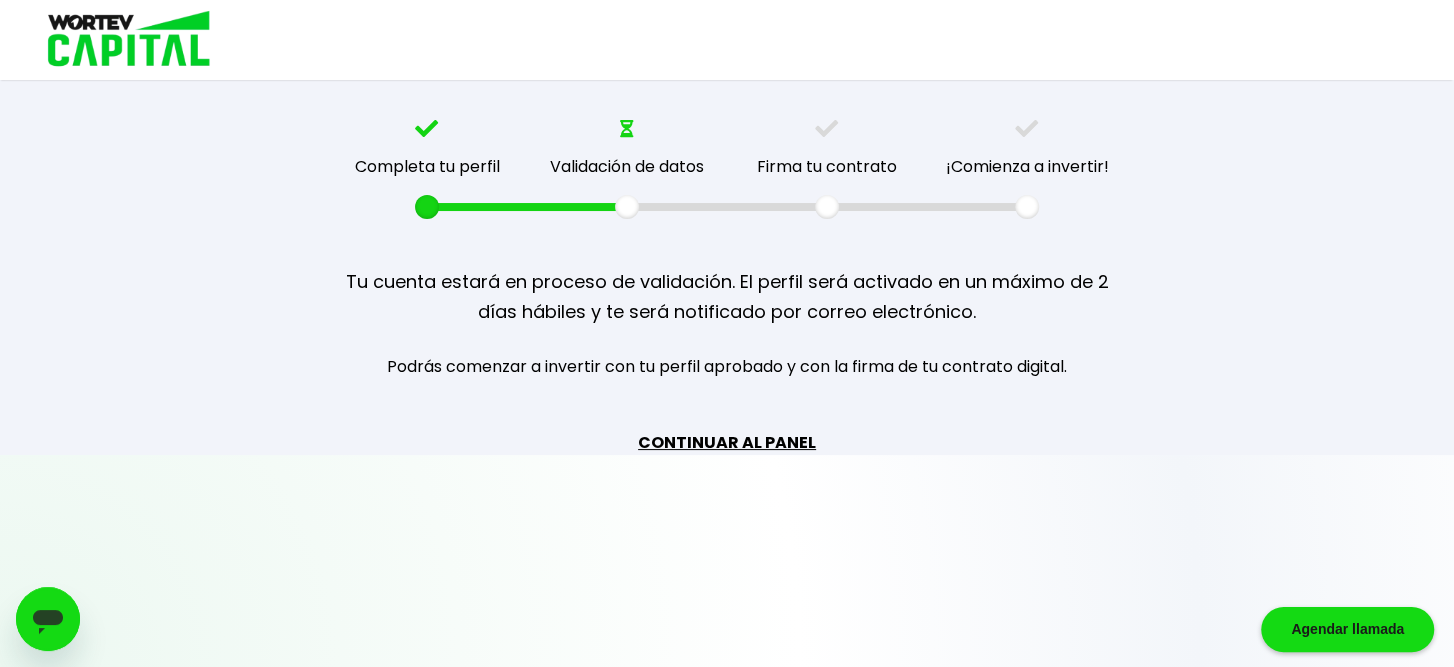 click on "CONTINUAR AL PANEL" at bounding box center [727, 442] 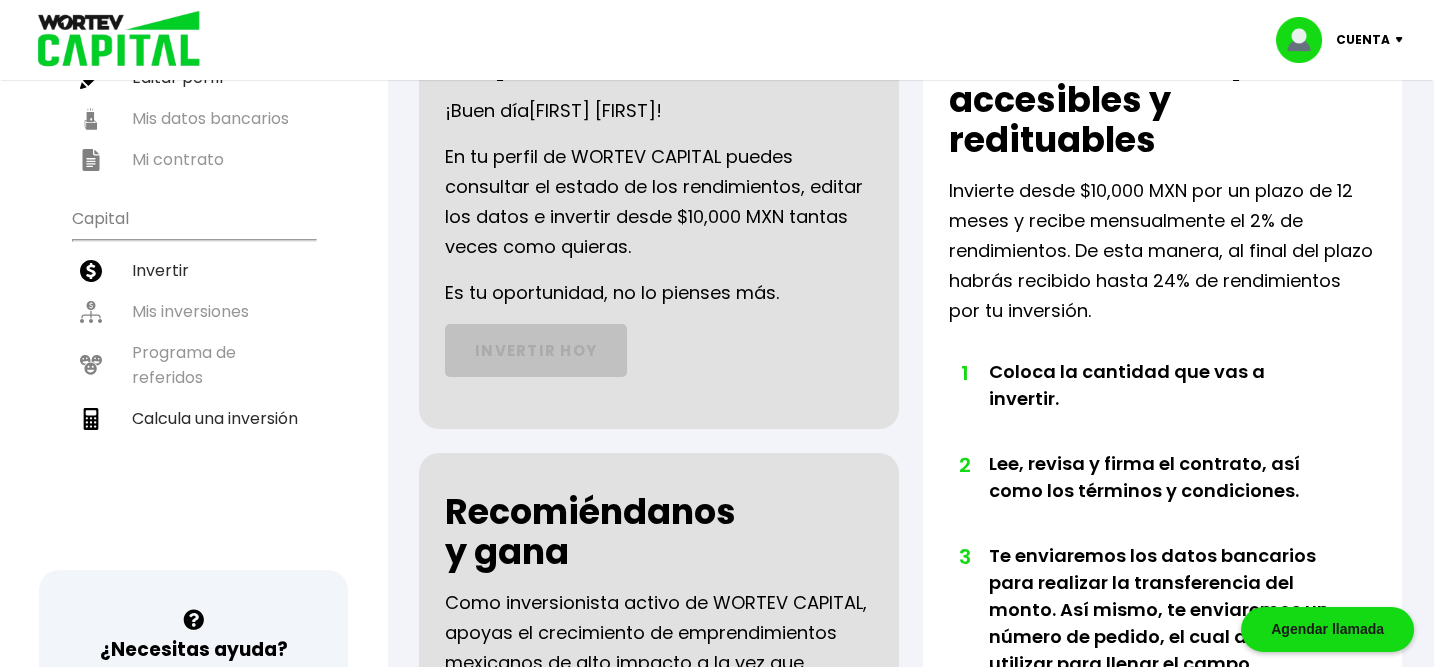scroll, scrollTop: 0, scrollLeft: 0, axis: both 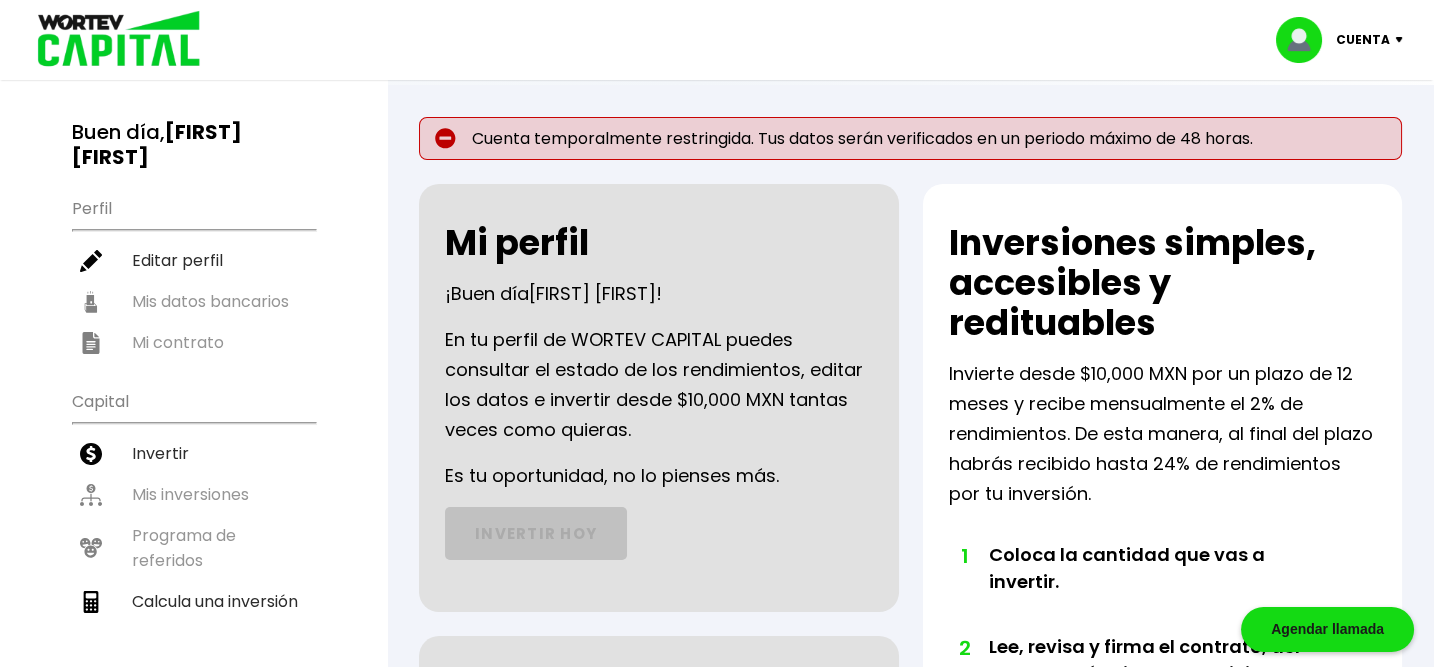 click on "Cuenta" at bounding box center [1363, 40] 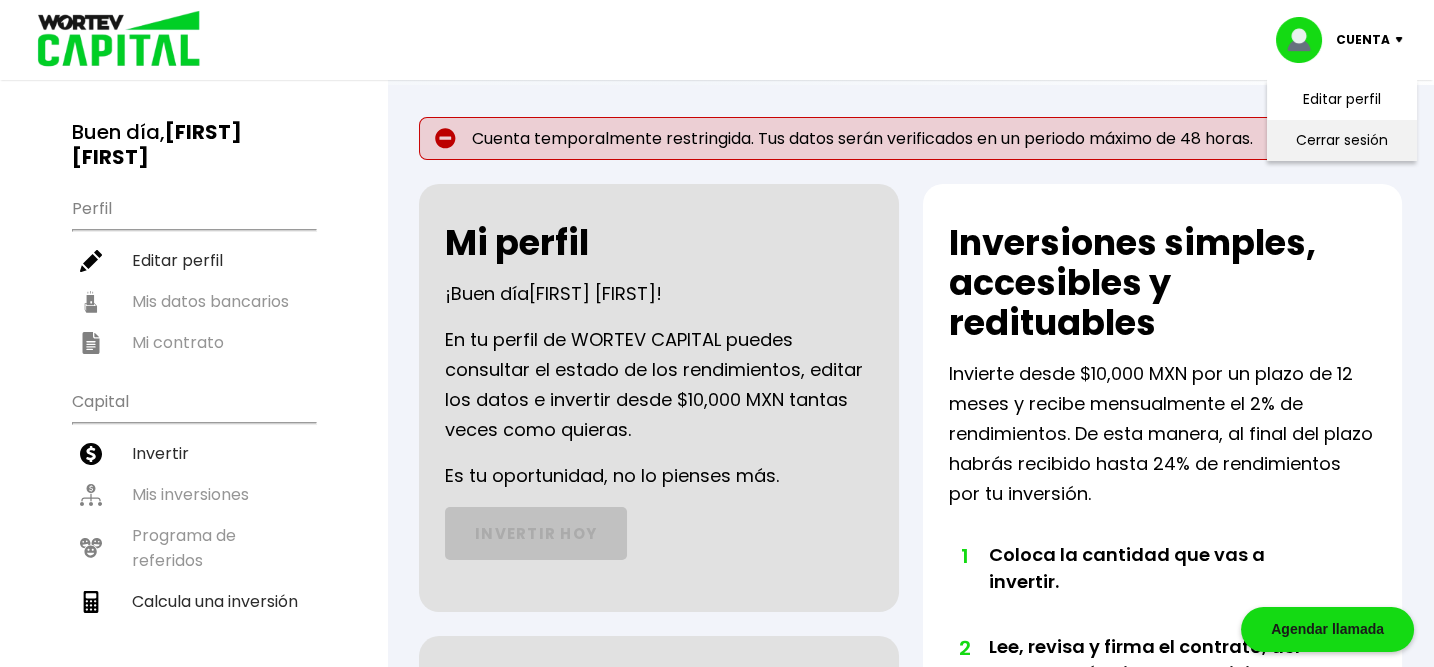 click on "Cerrar sesión" at bounding box center [1342, 140] 